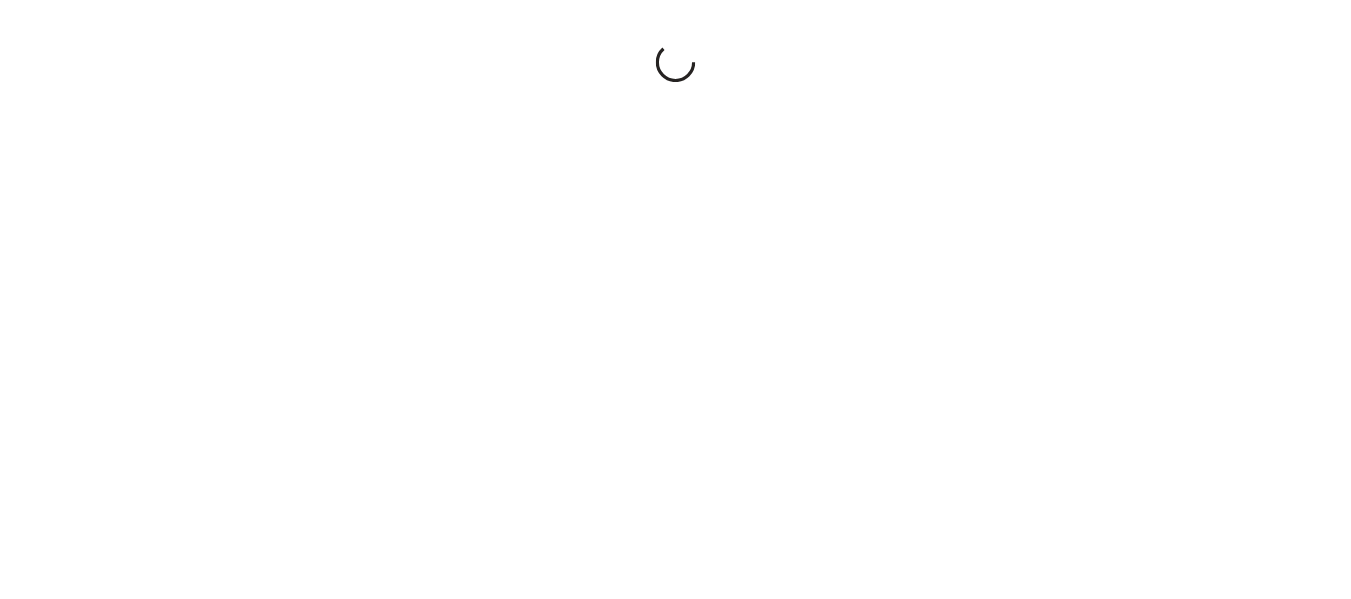 scroll, scrollTop: 0, scrollLeft: 0, axis: both 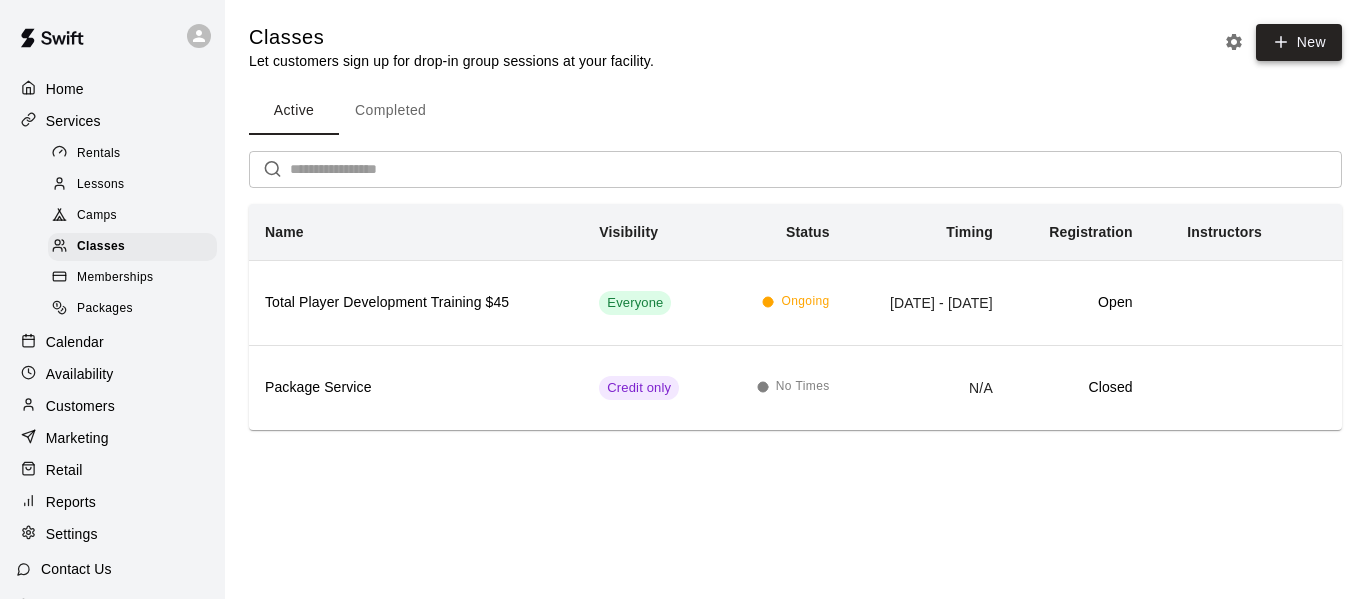 click on "New" at bounding box center (1299, 42) 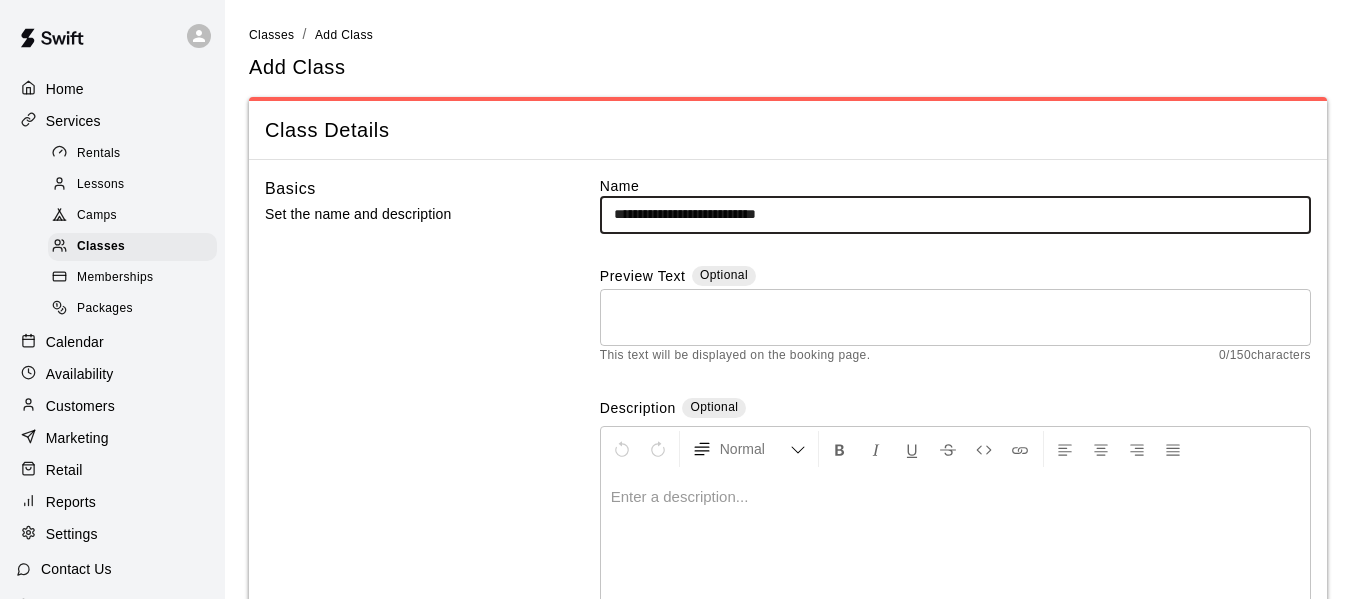 type on "**********" 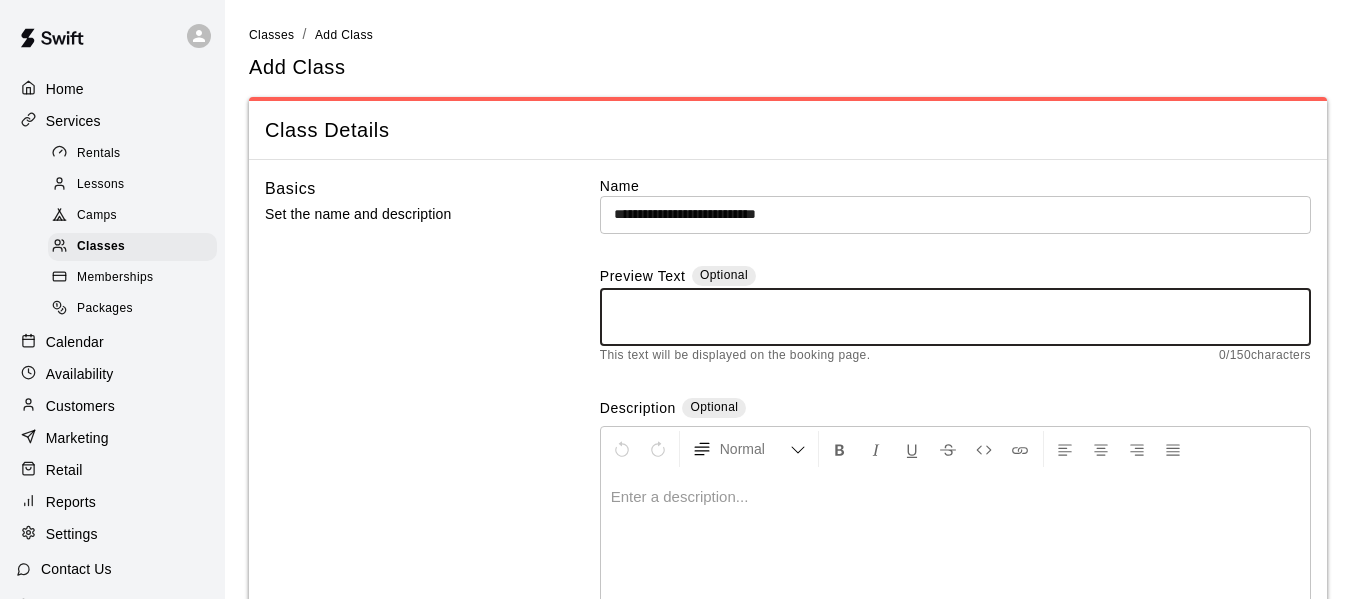 click at bounding box center [955, 317] 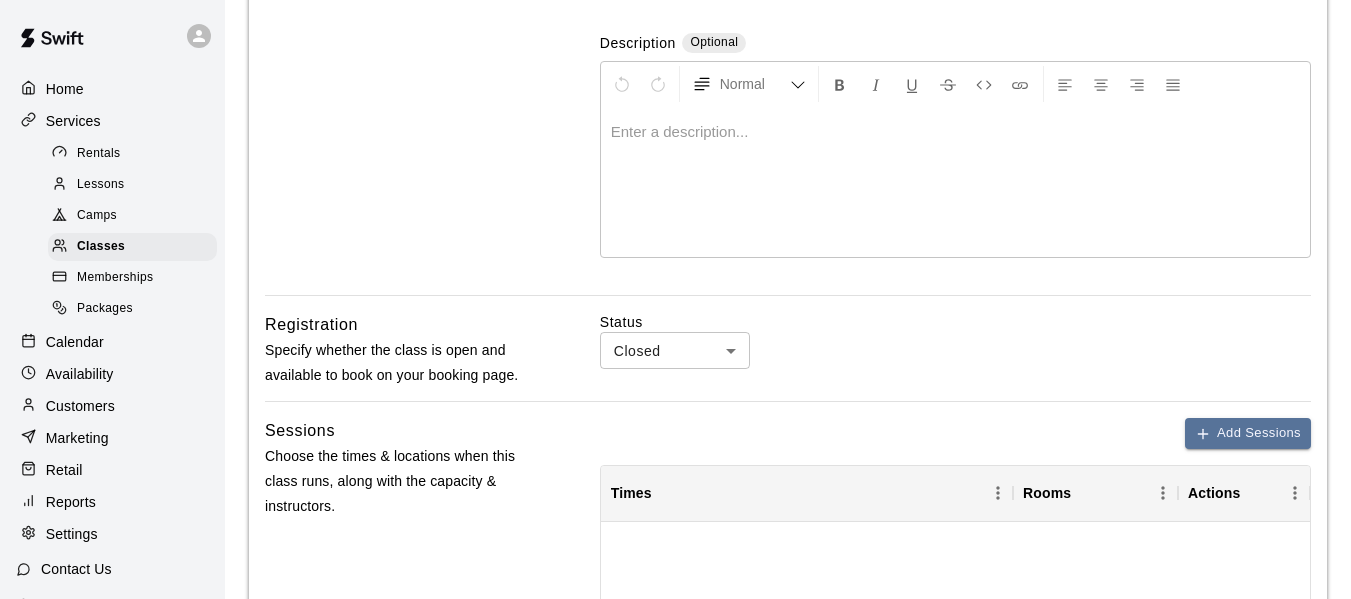 scroll, scrollTop: 400, scrollLeft: 0, axis: vertical 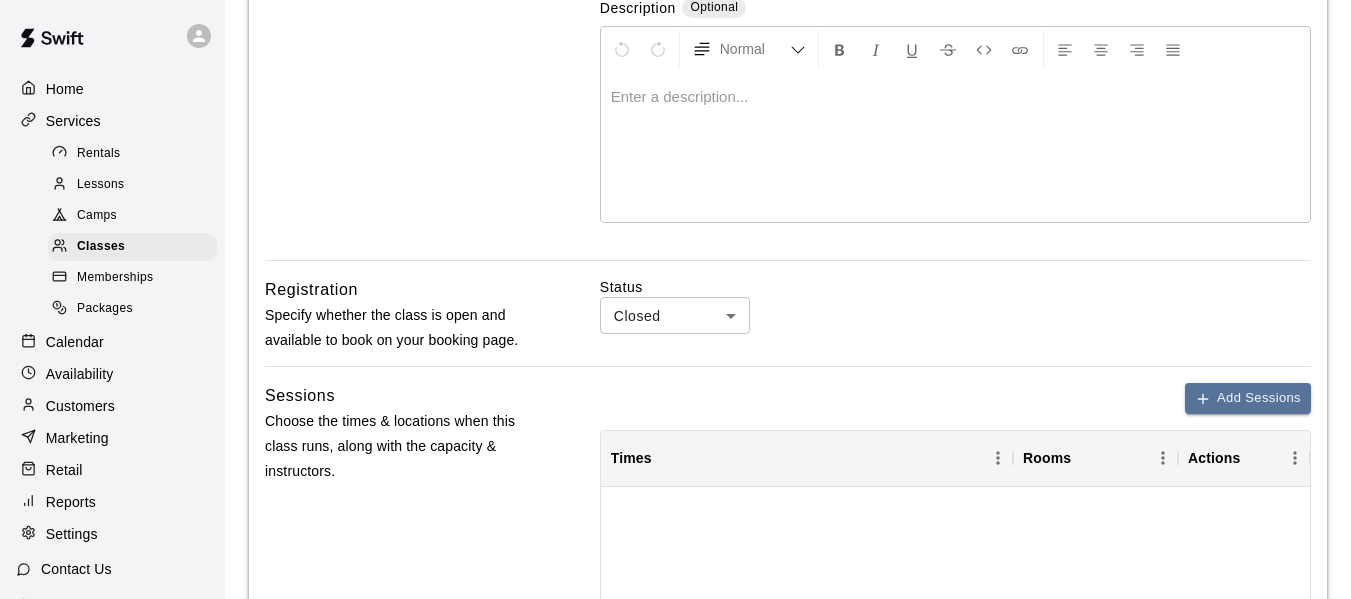 click on "**********" at bounding box center (675, 424) 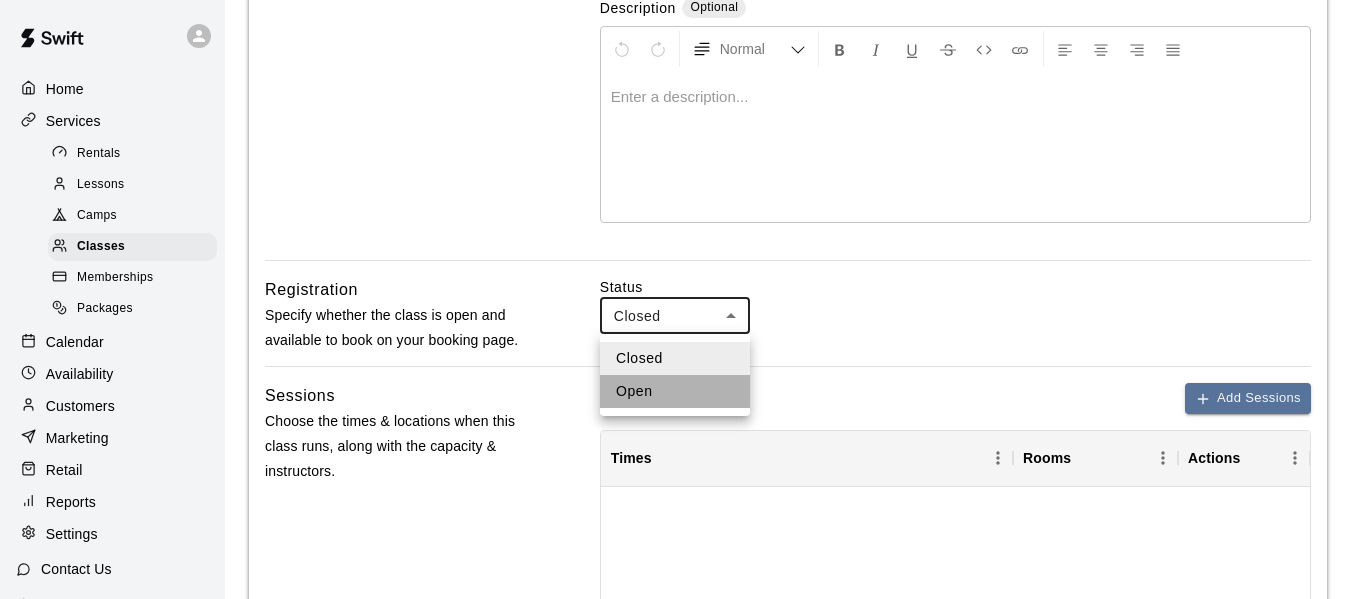click on "Open" at bounding box center [675, 391] 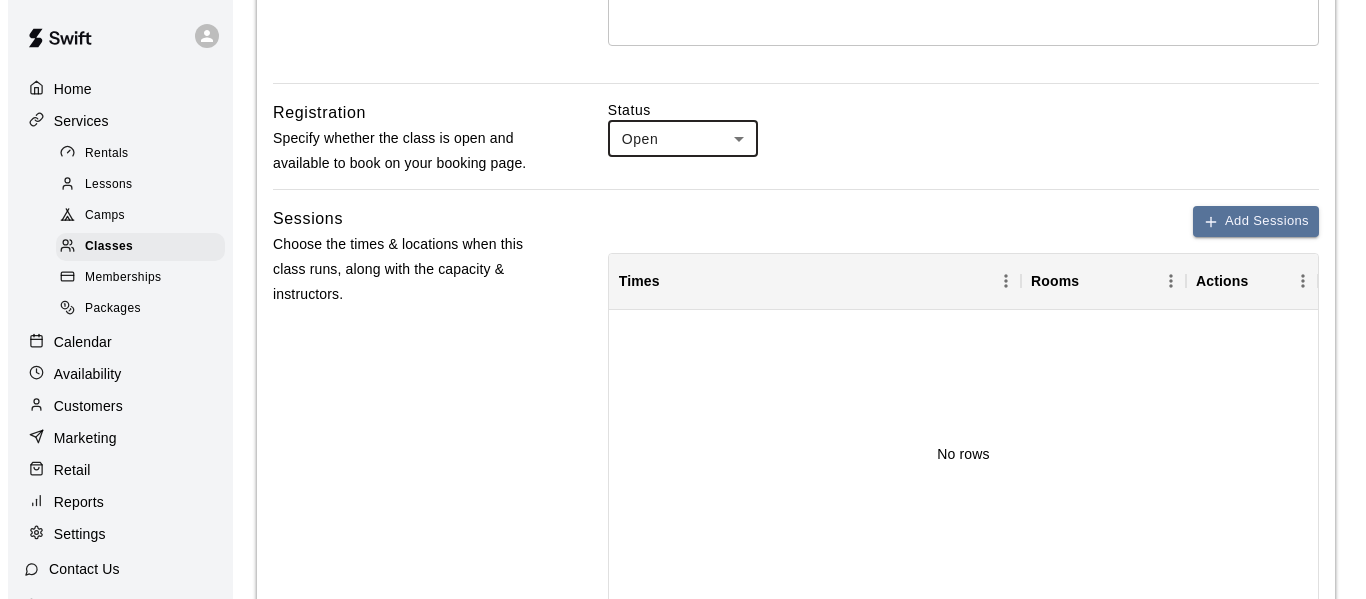 scroll, scrollTop: 600, scrollLeft: 0, axis: vertical 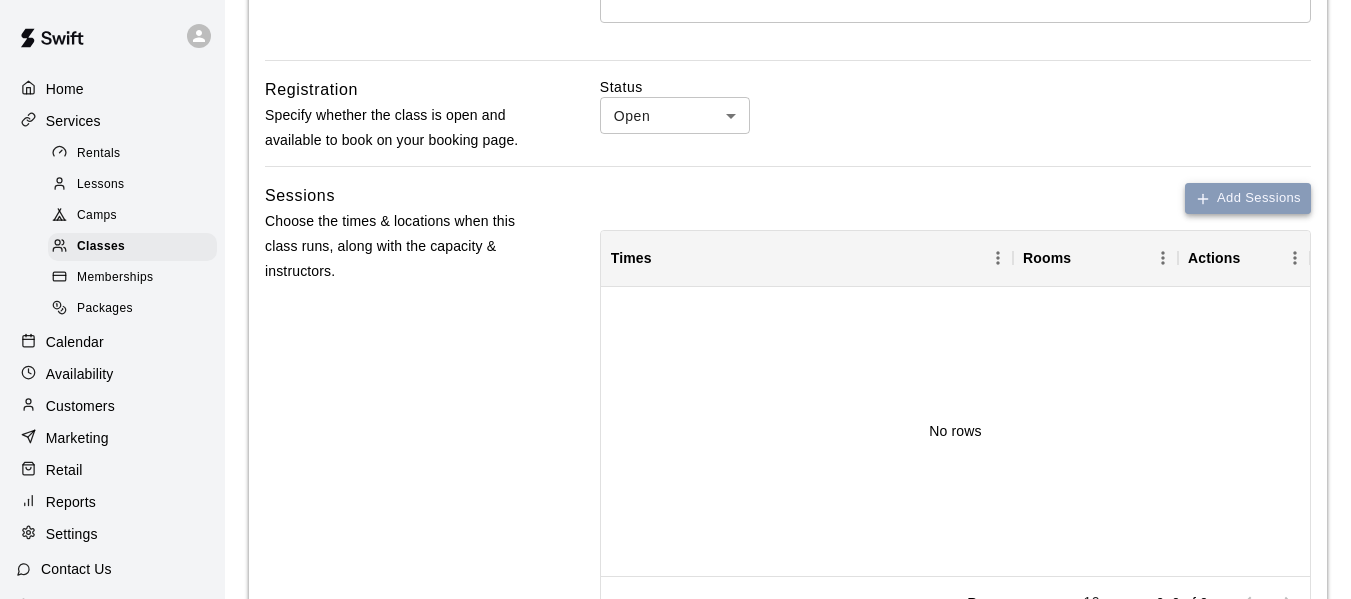 click on "Add Sessions" at bounding box center [1248, 198] 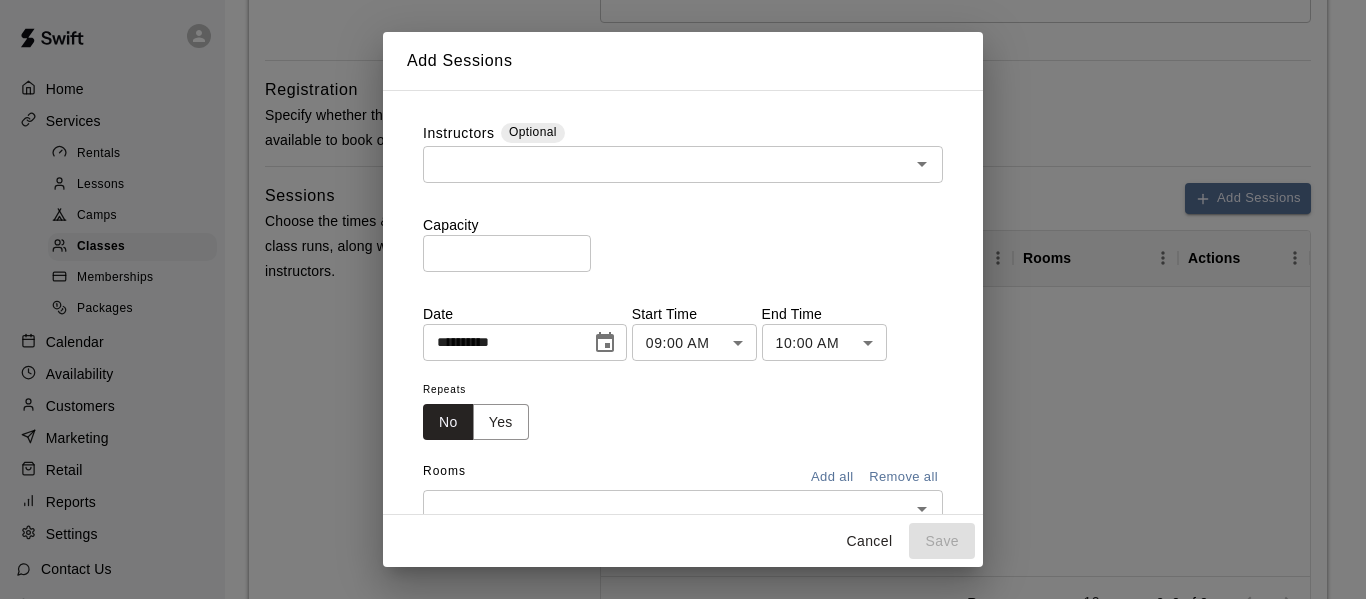 click 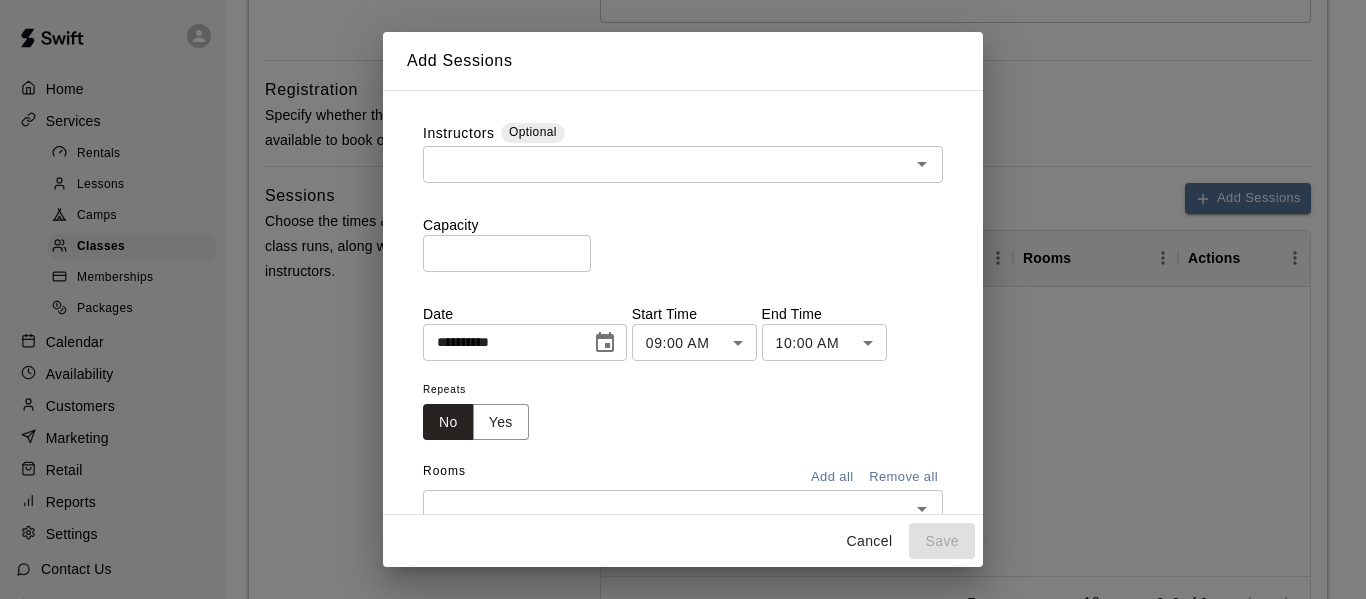 click on "**********" at bounding box center (683, 337) 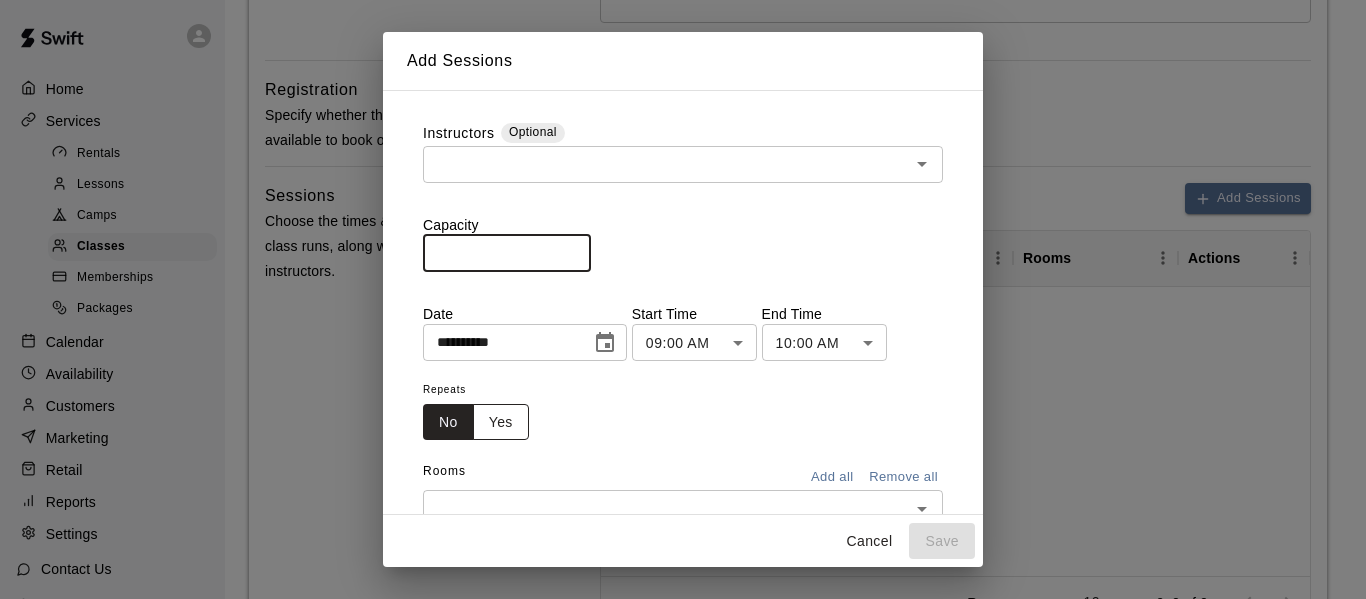 type on "**" 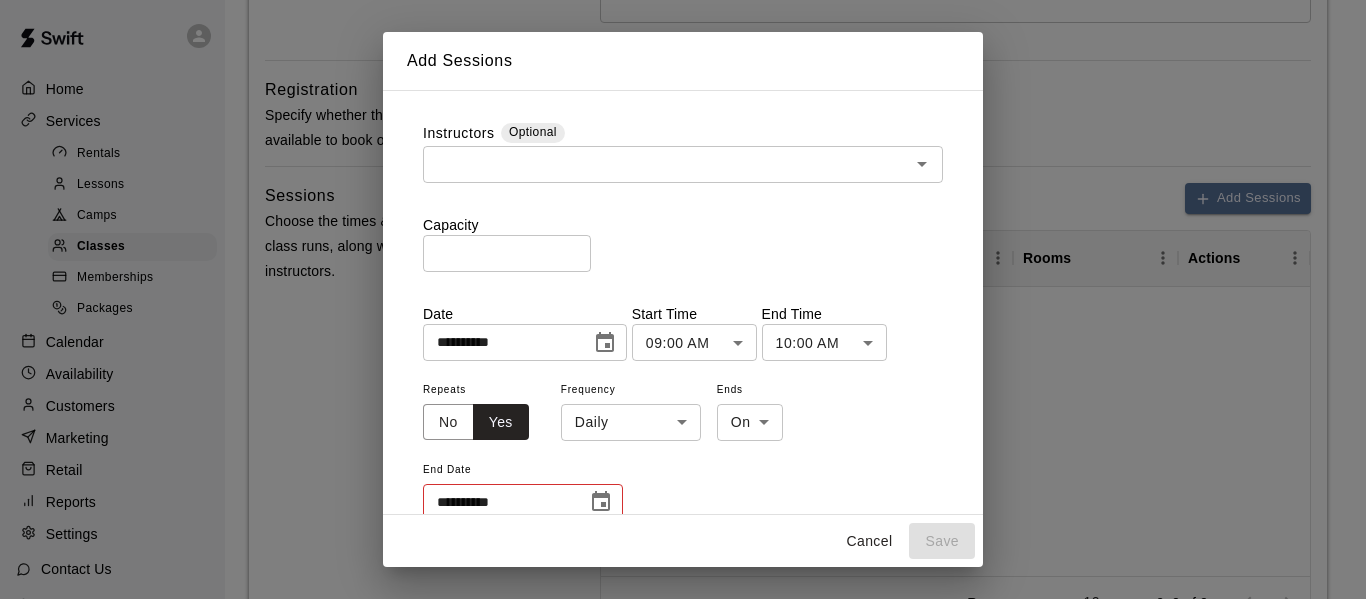 click on "**********" at bounding box center [683, 224] 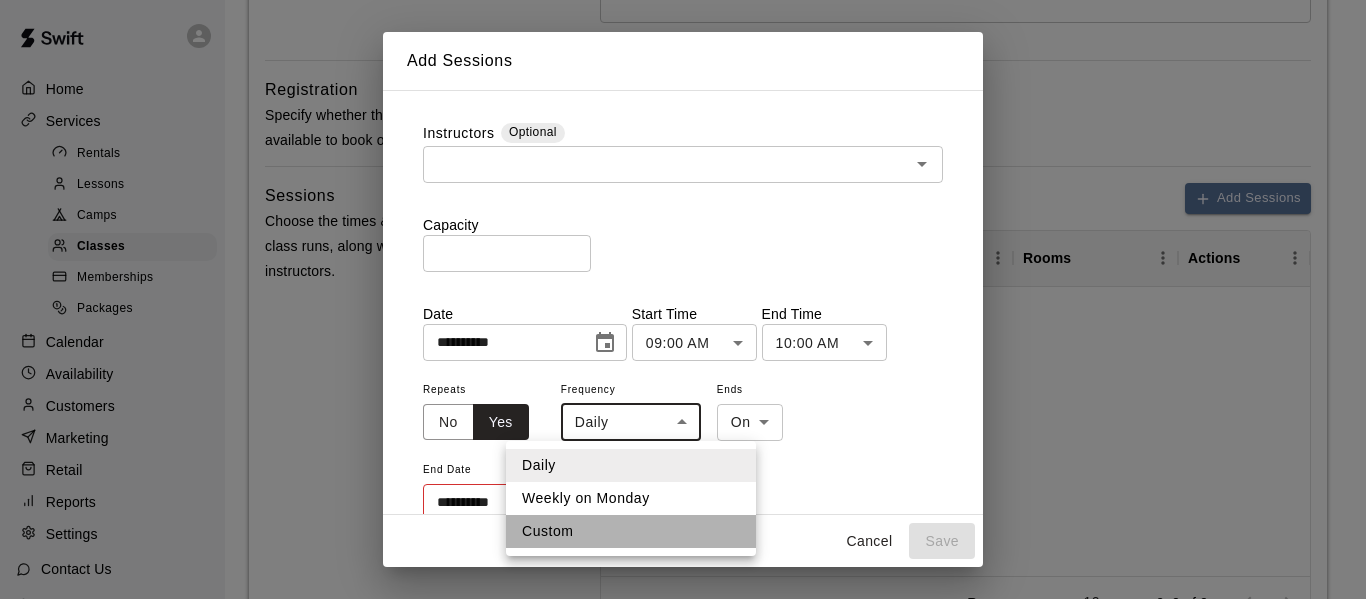 click on "Custom" at bounding box center [631, 531] 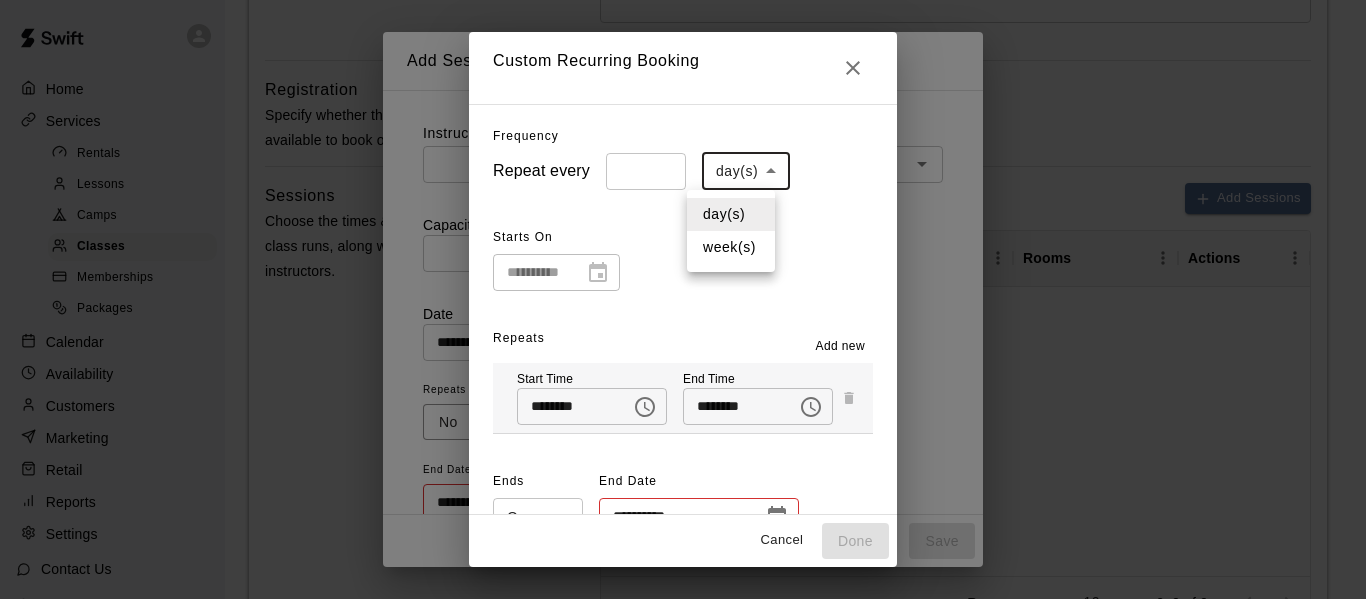 click on "**********" at bounding box center [683, 224] 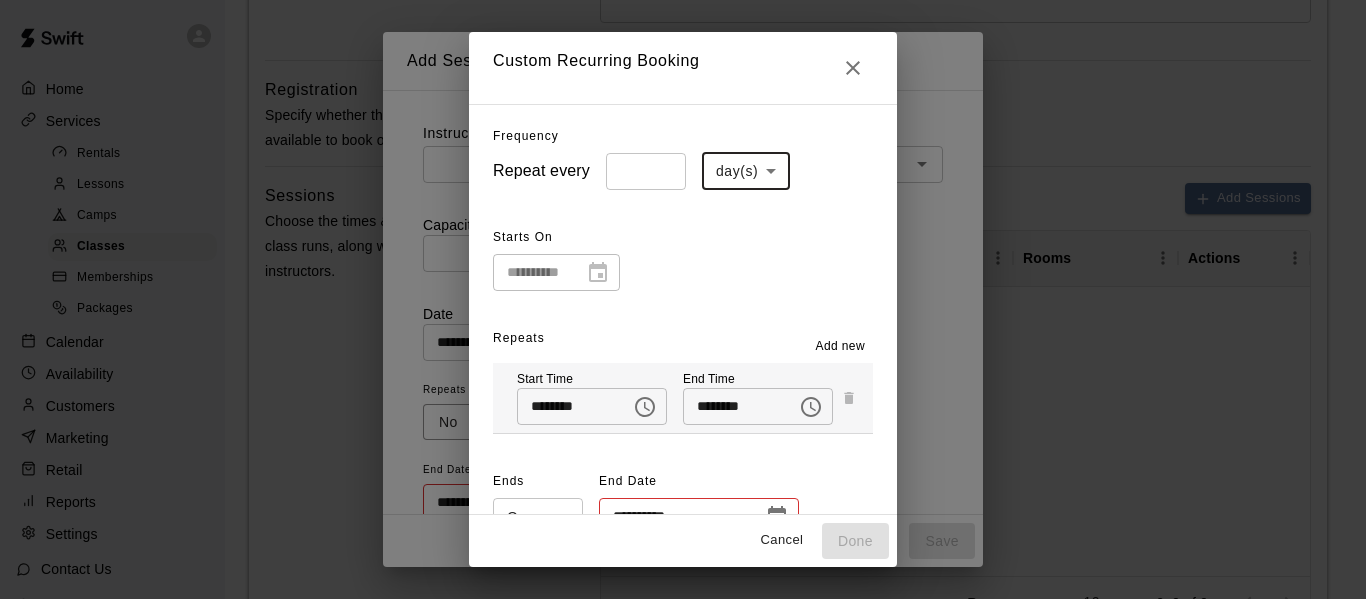 click on "**********" at bounding box center [683, 224] 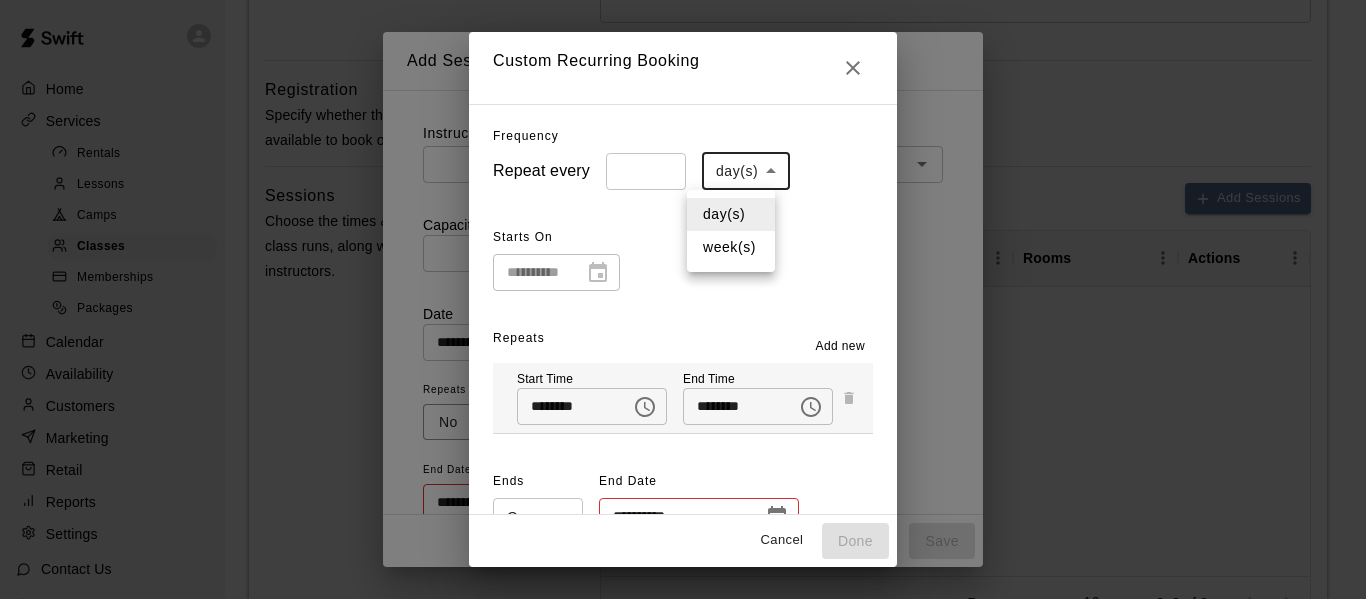 click at bounding box center (683, 299) 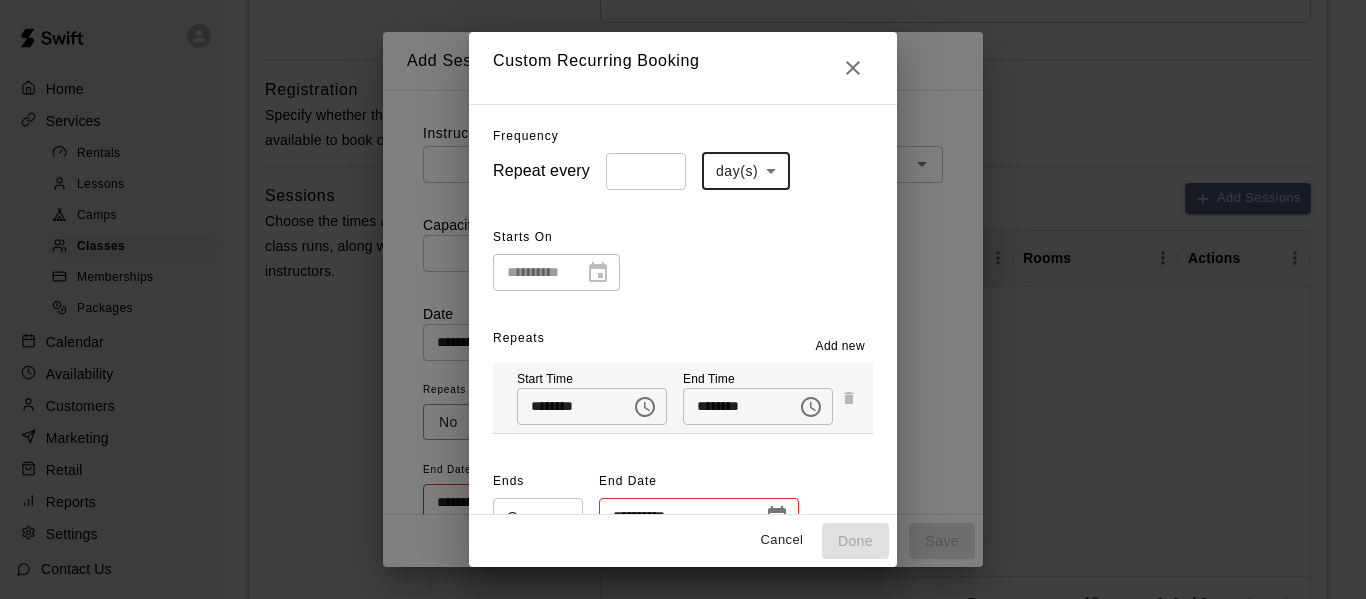 scroll, scrollTop: 40, scrollLeft: 0, axis: vertical 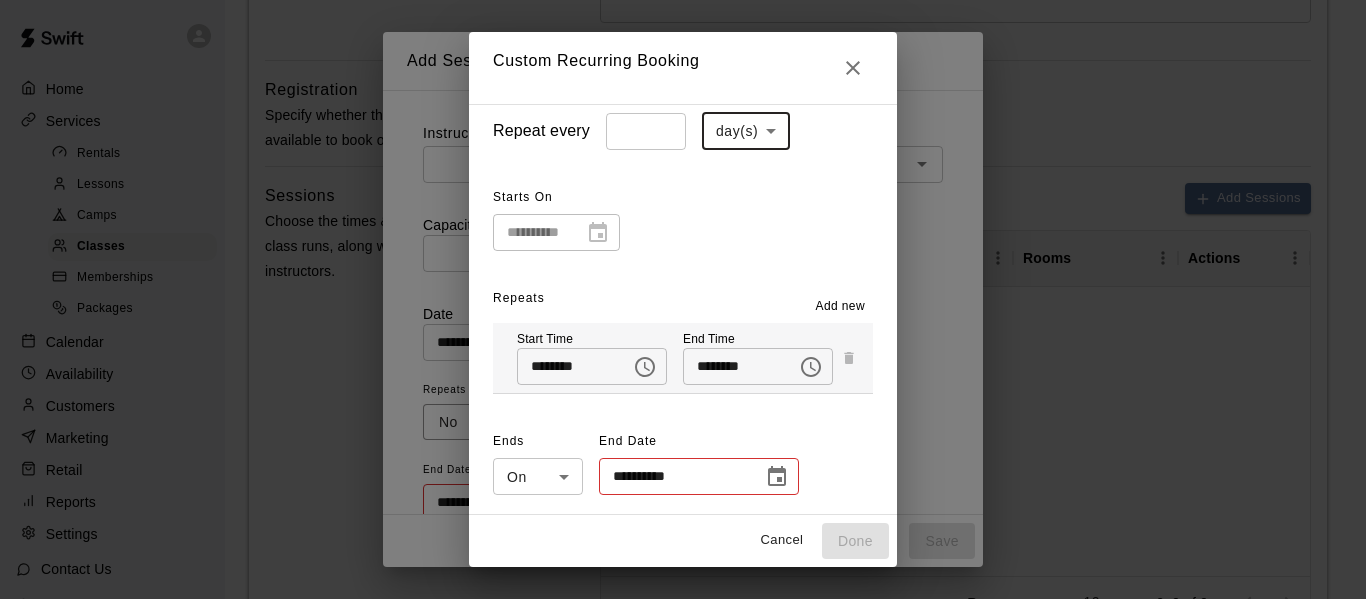click 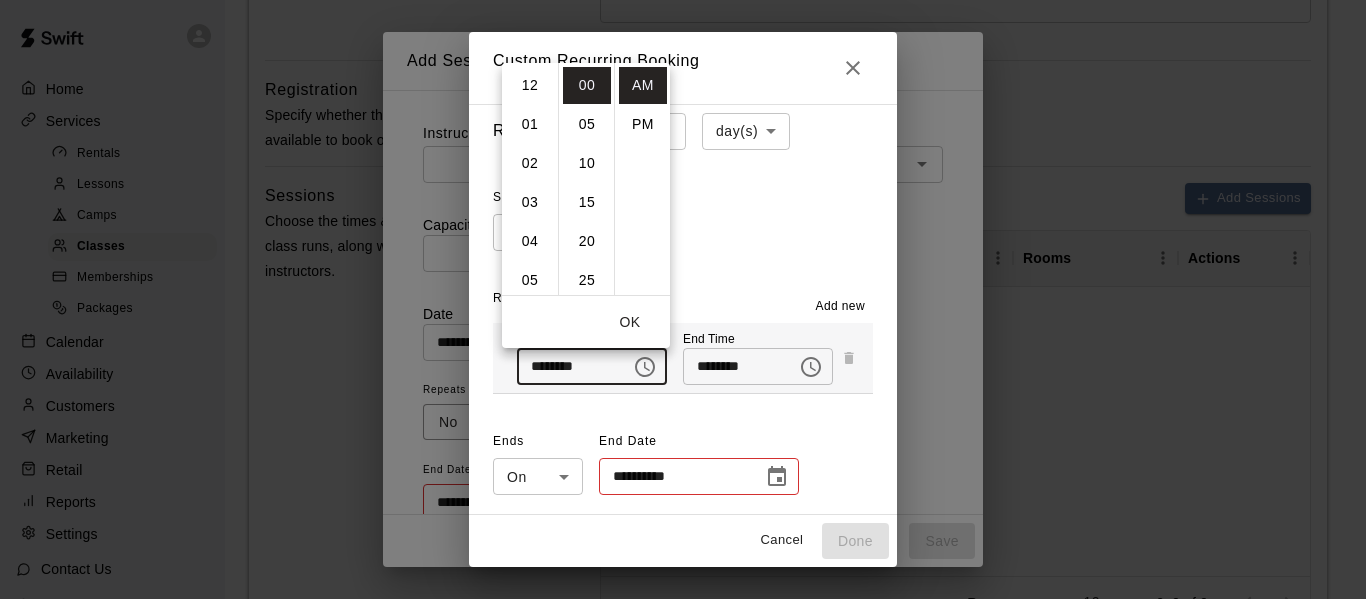 scroll, scrollTop: 351, scrollLeft: 0, axis: vertical 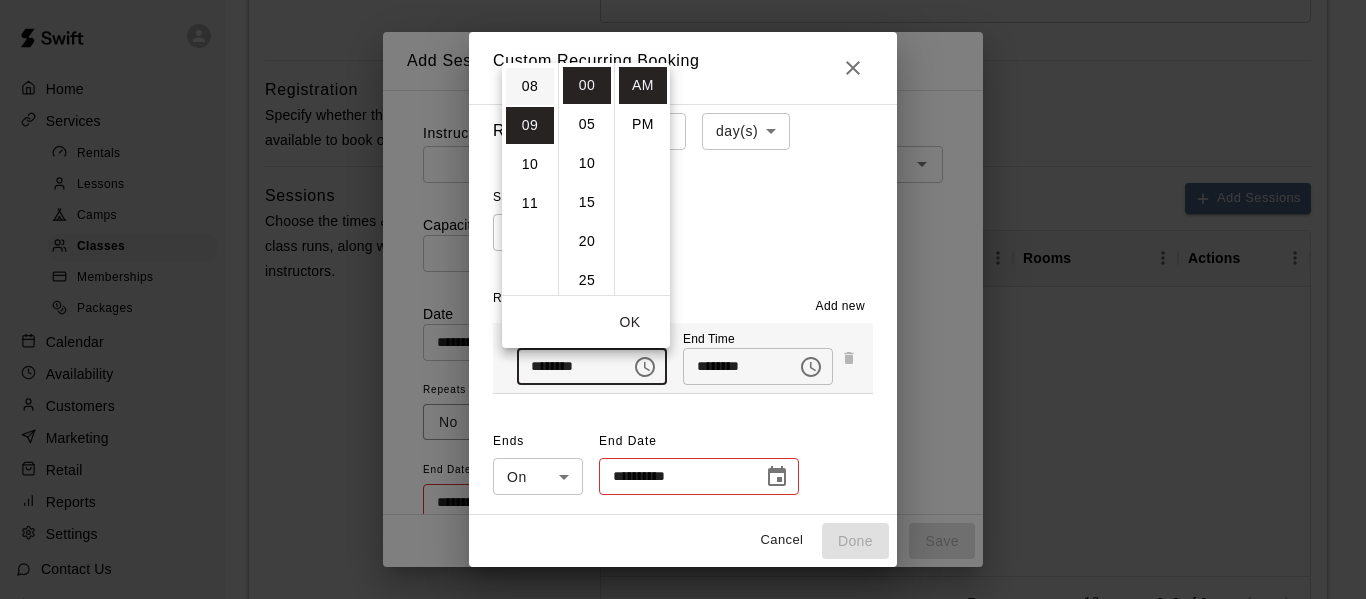 click on "08" at bounding box center [530, 86] 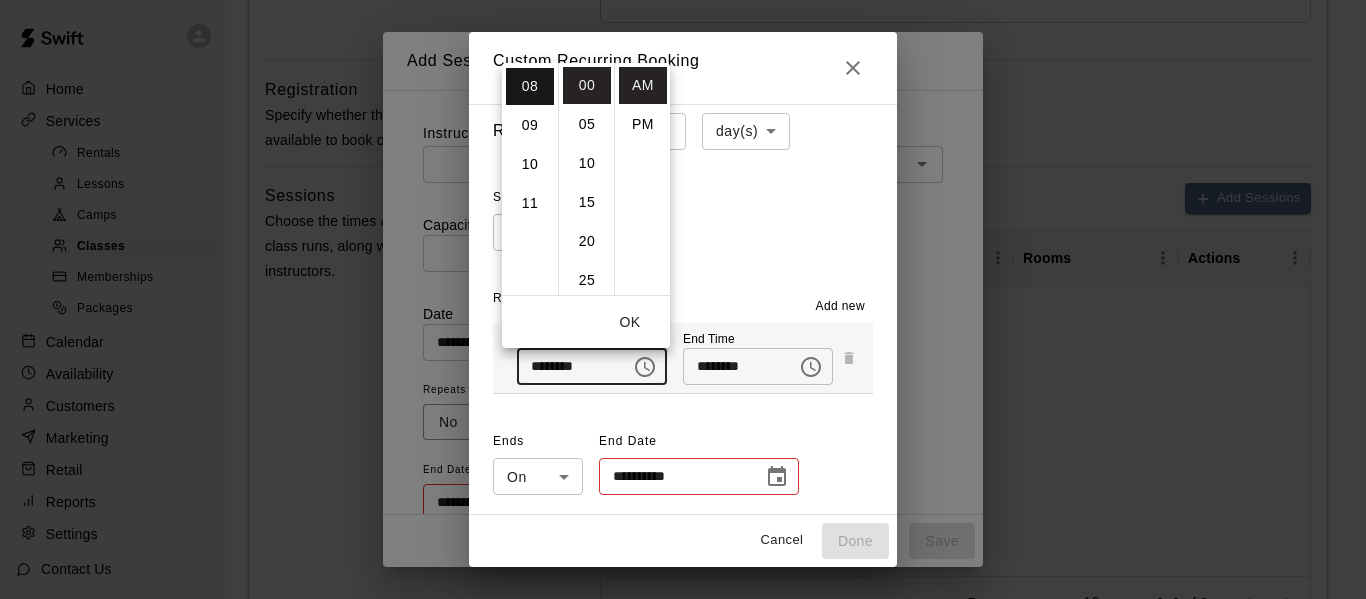 type on "********" 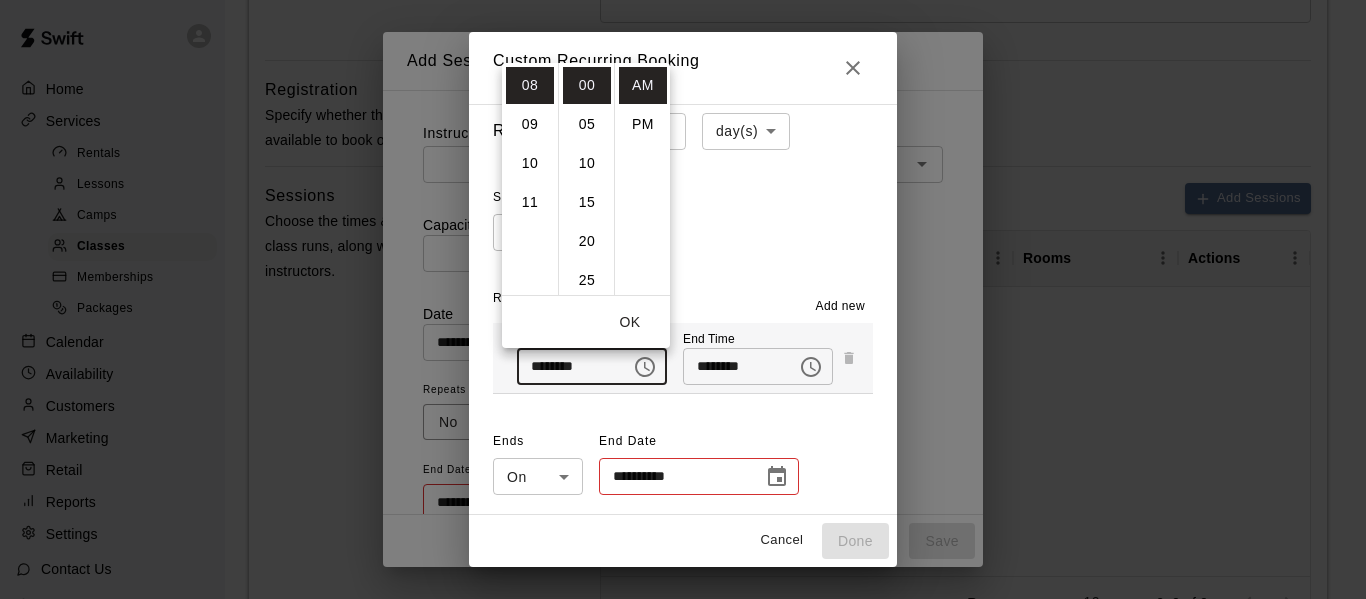 click on "**********" at bounding box center (683, 216) 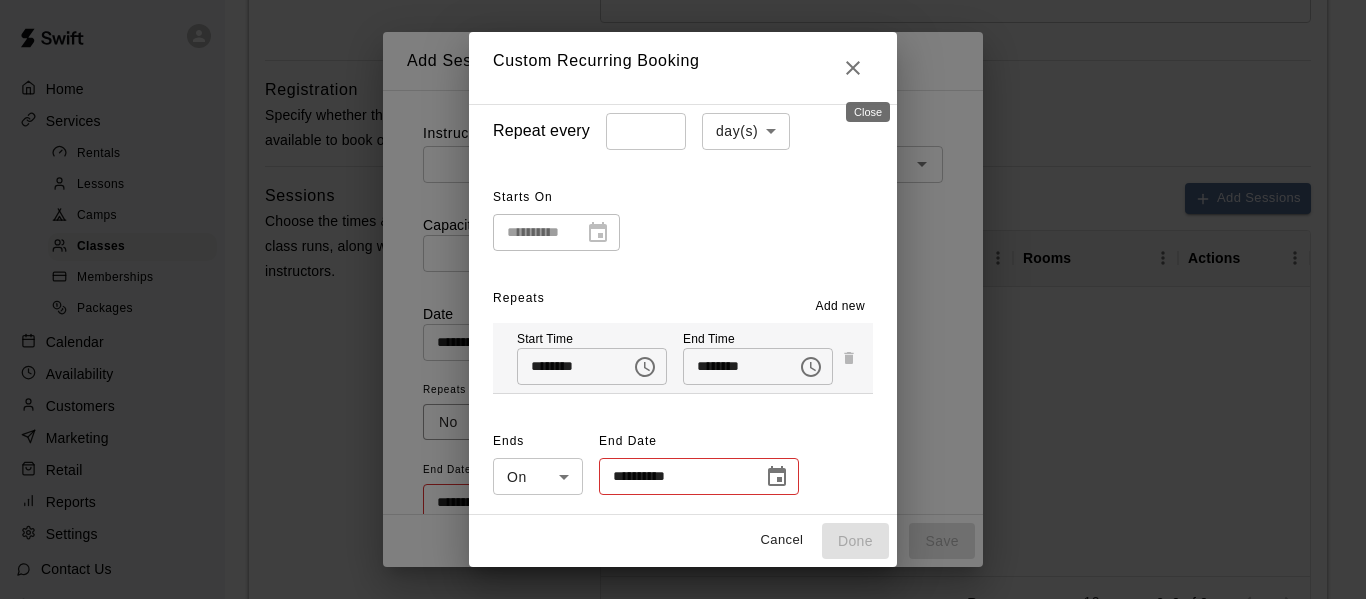 click 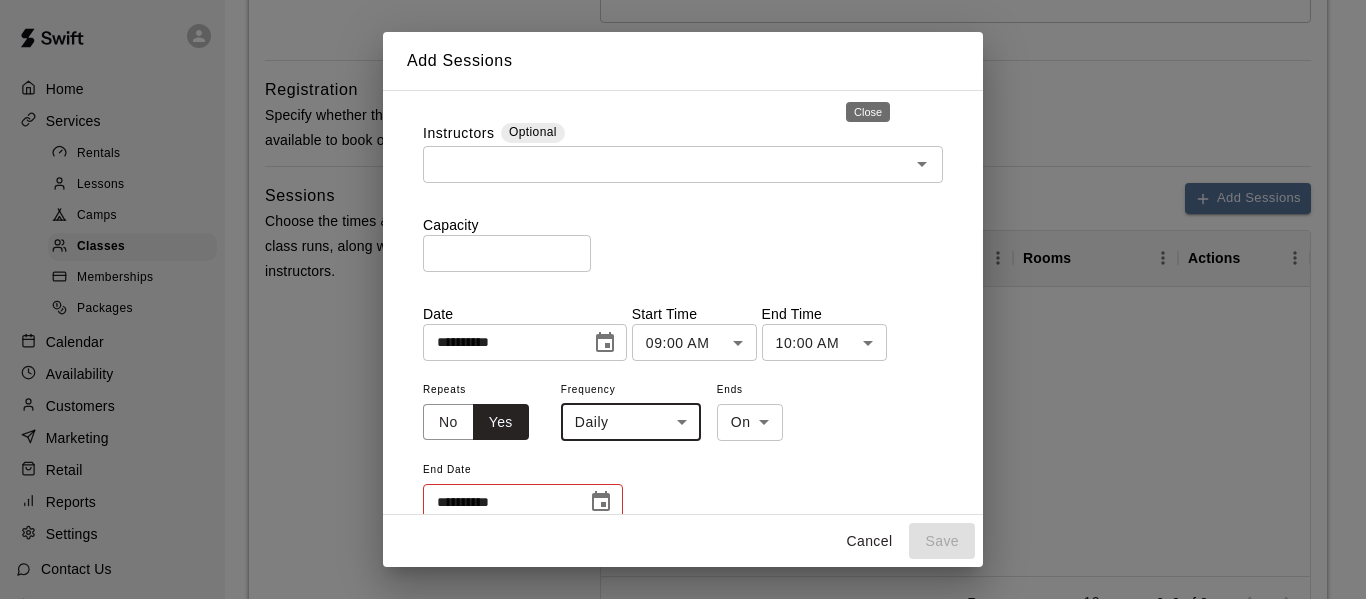 type on "*****" 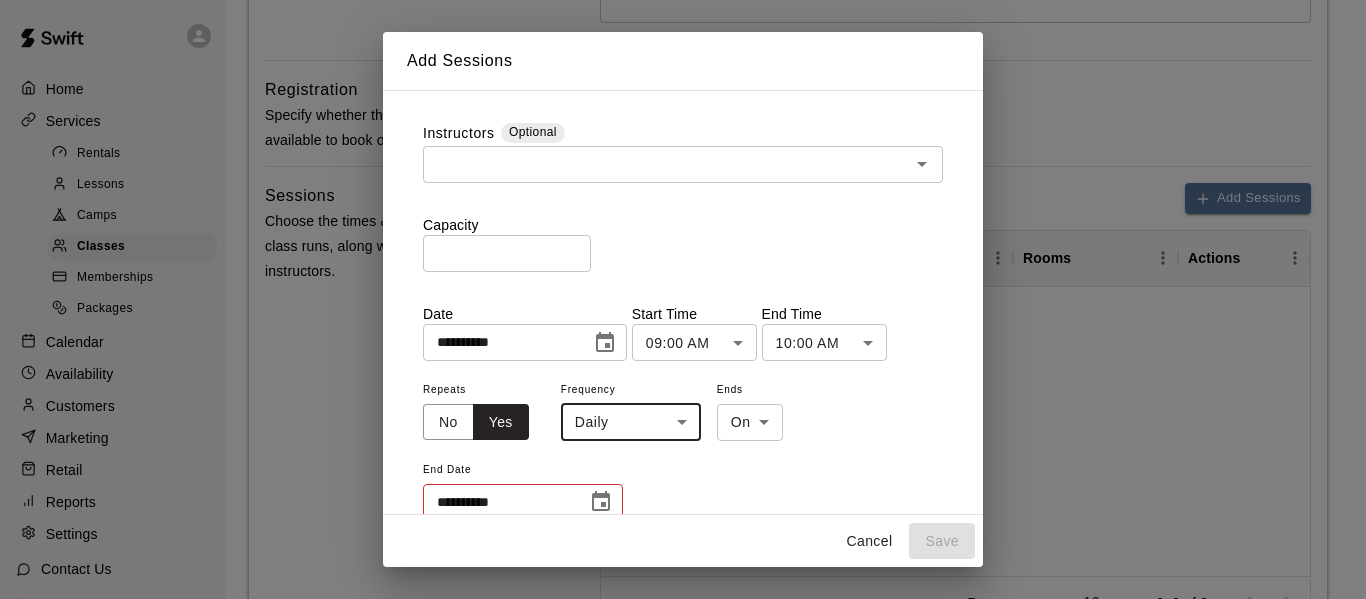 click 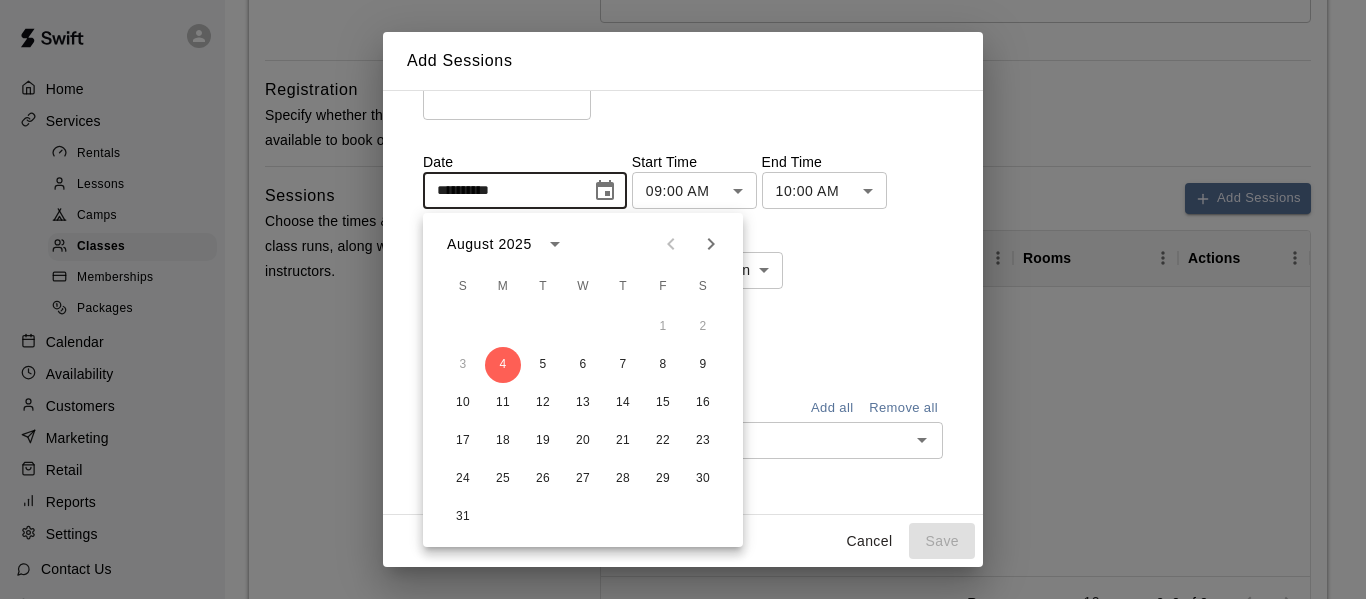 scroll, scrollTop: 153, scrollLeft: 0, axis: vertical 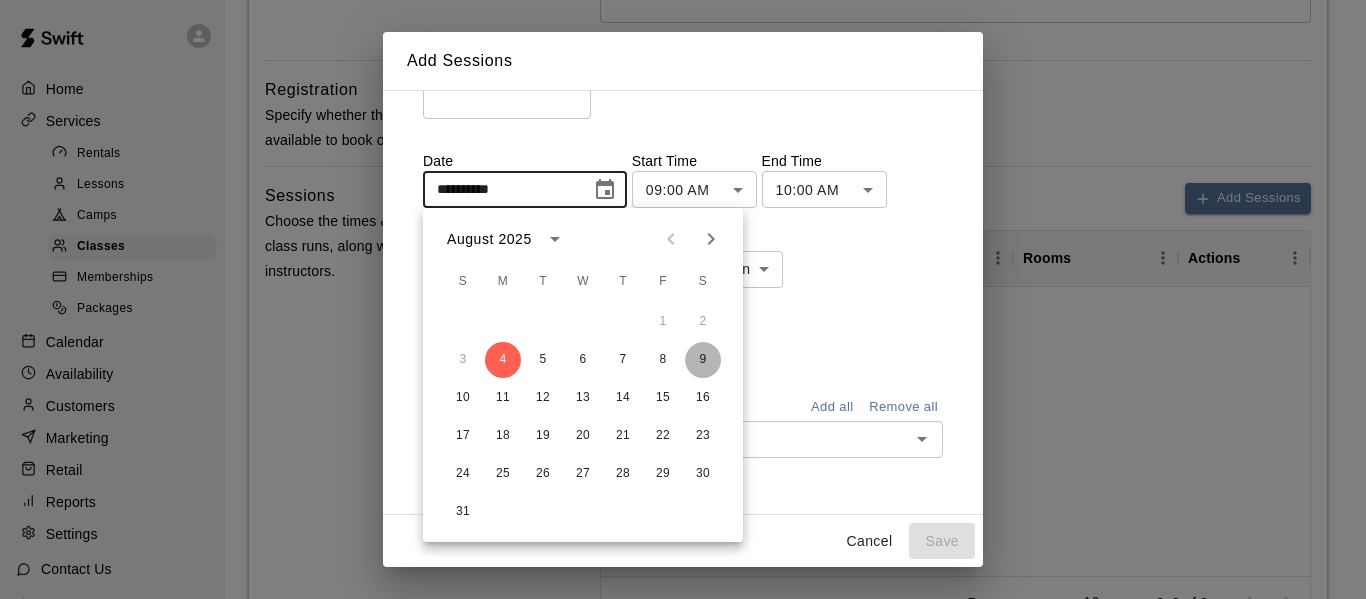 click on "9" at bounding box center [703, 360] 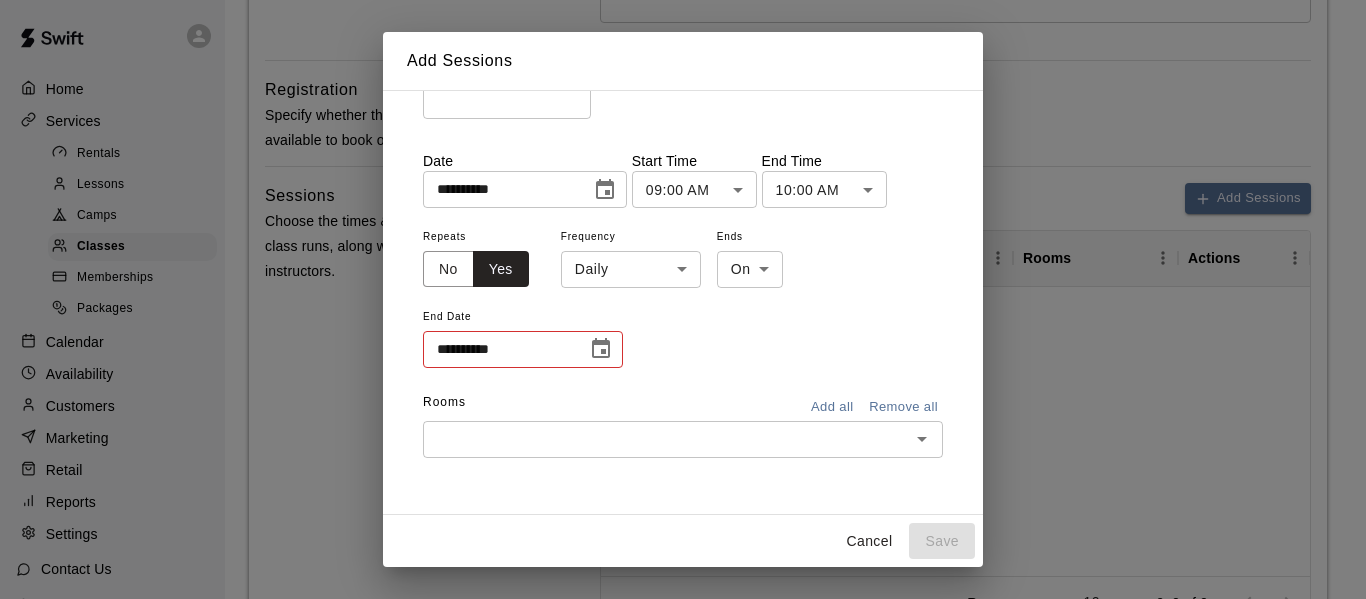 click on "**********" at bounding box center [683, 224] 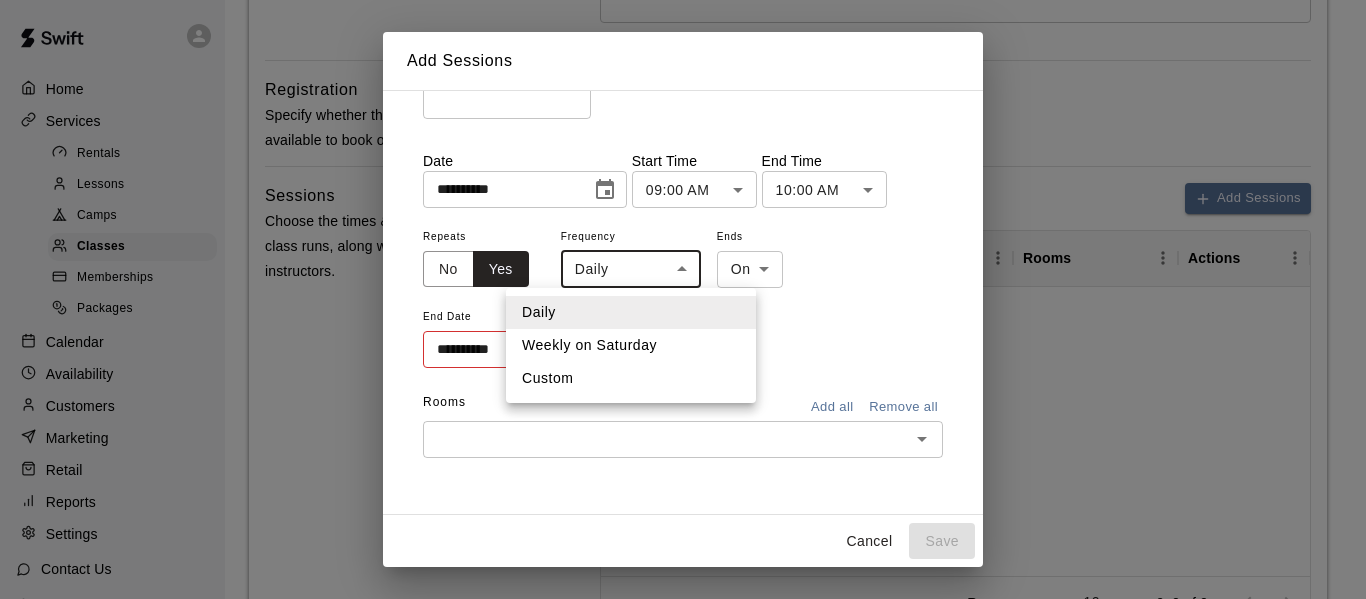 click on "Weekly on Saturday" at bounding box center [631, 345] 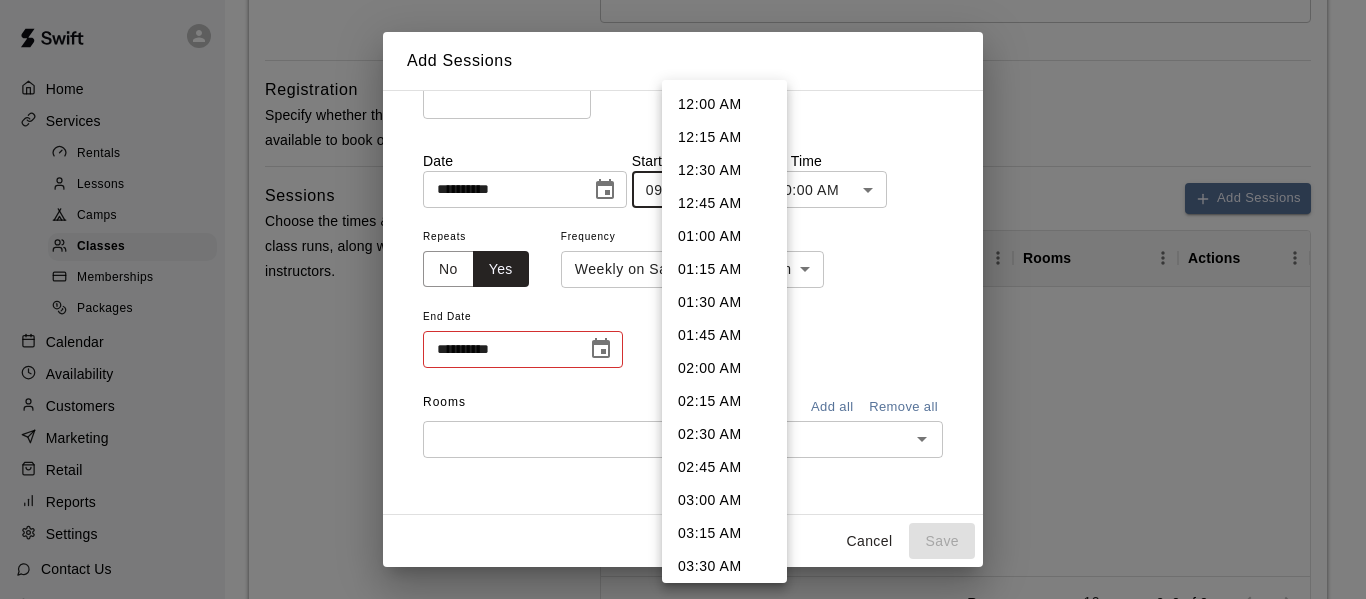 click on "**********" at bounding box center (683, 224) 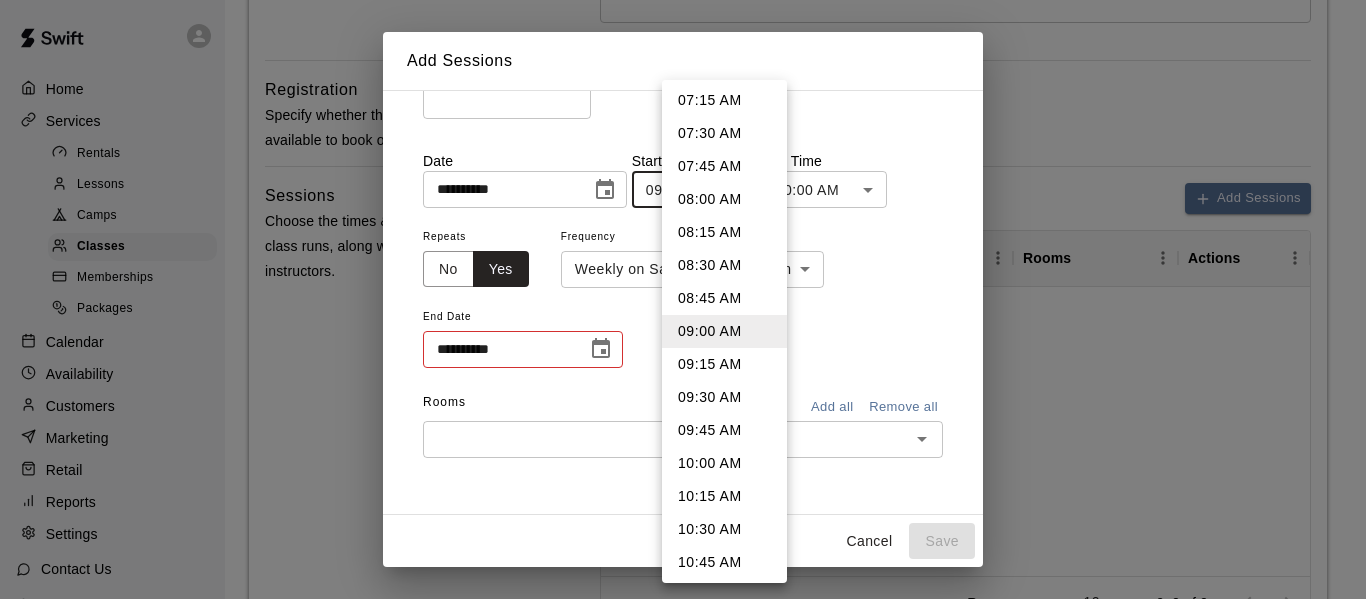 click on "08:00 AM" at bounding box center [724, 199] 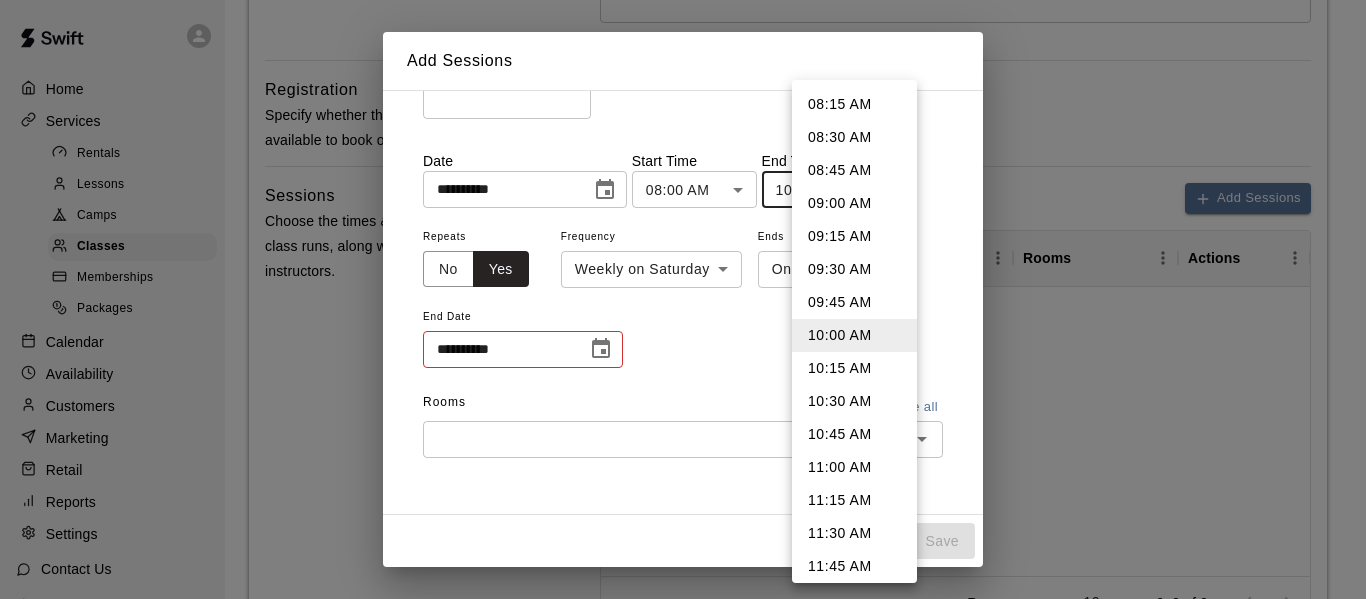 click on "**********" at bounding box center [683, 224] 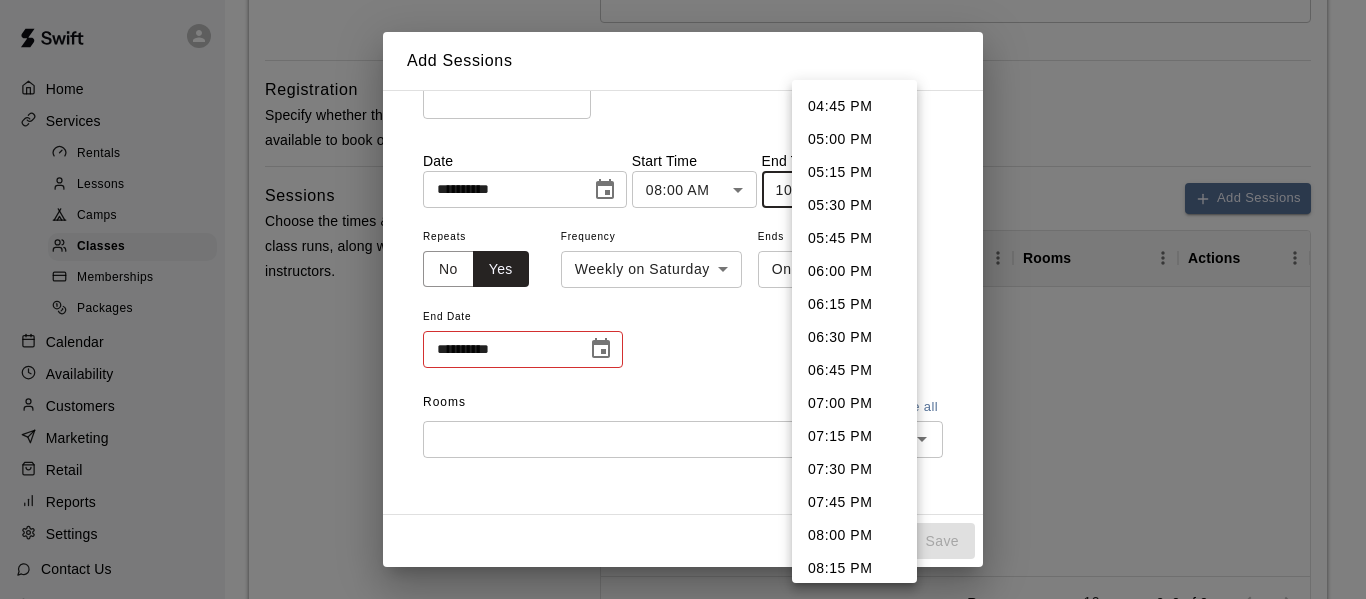 scroll, scrollTop: 1000, scrollLeft: 0, axis: vertical 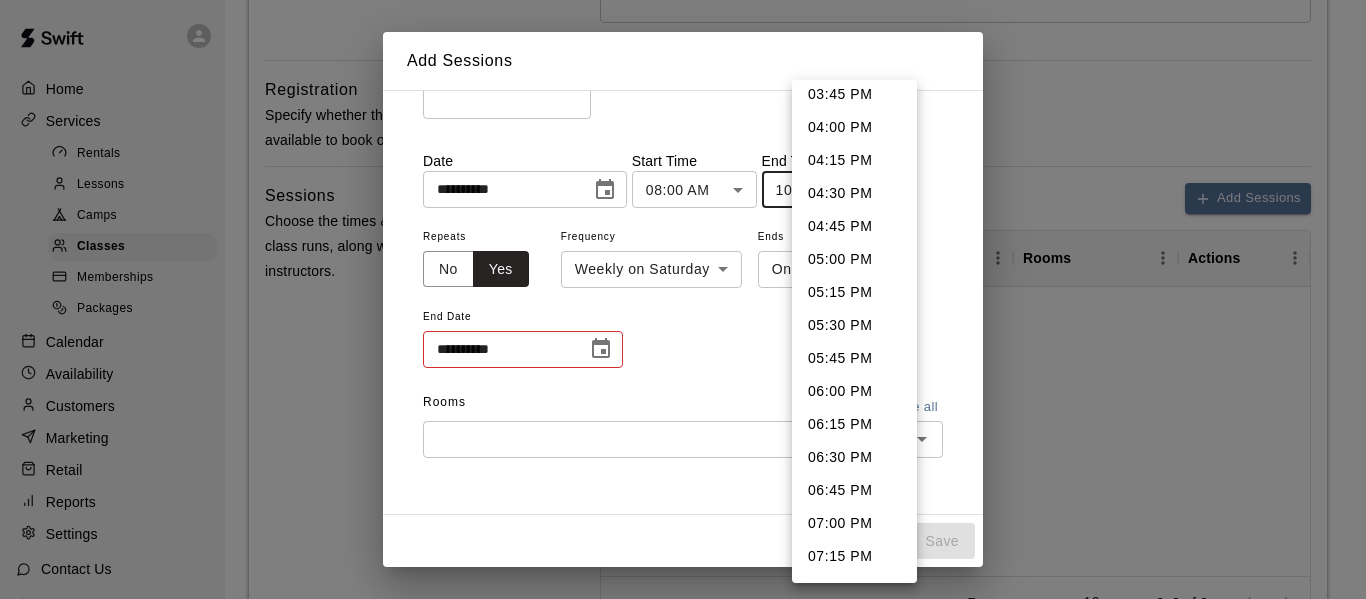 click on "05:00 PM" at bounding box center [854, 259] 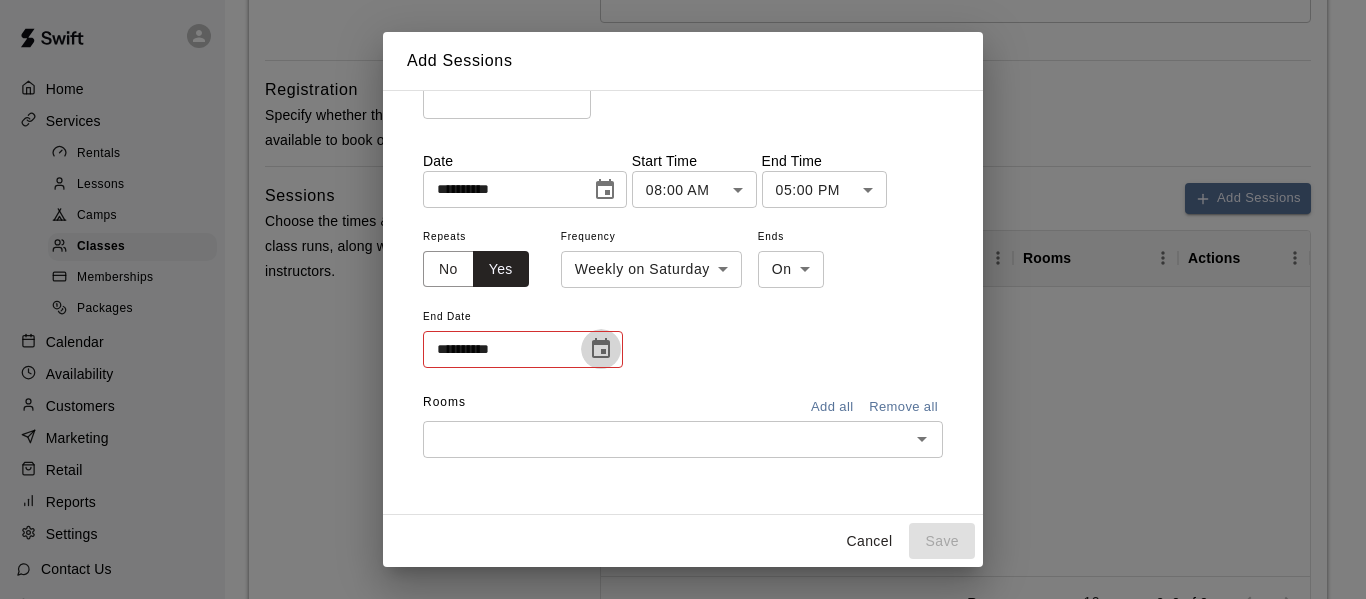 click 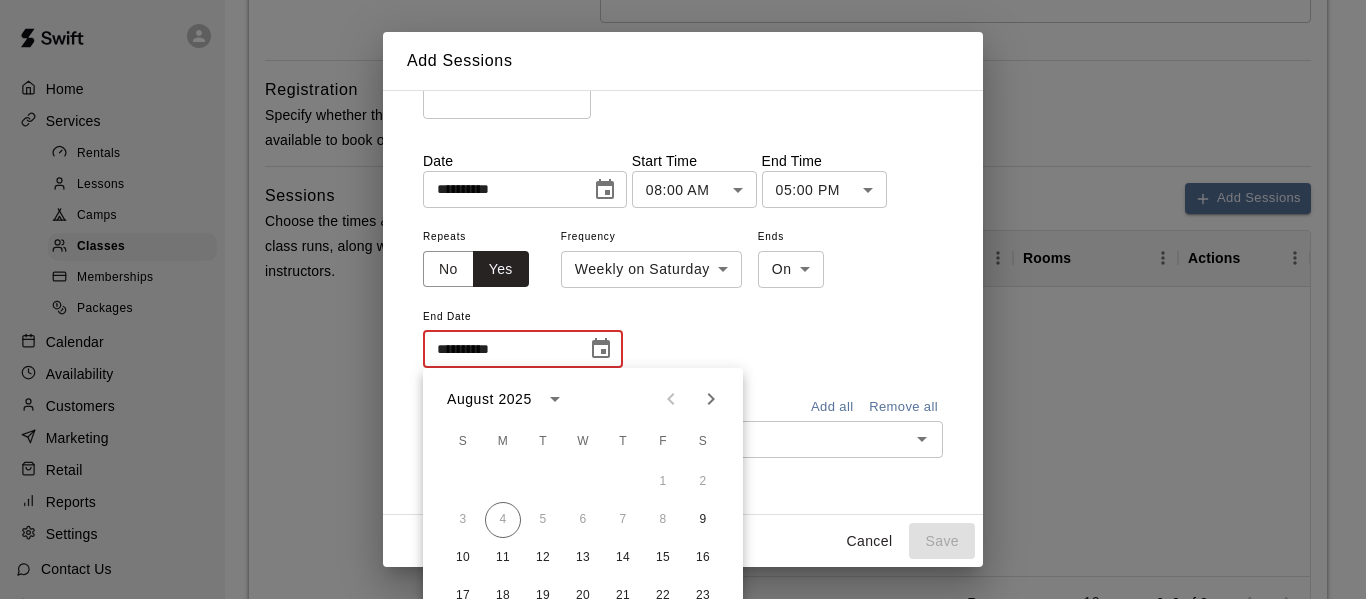 click 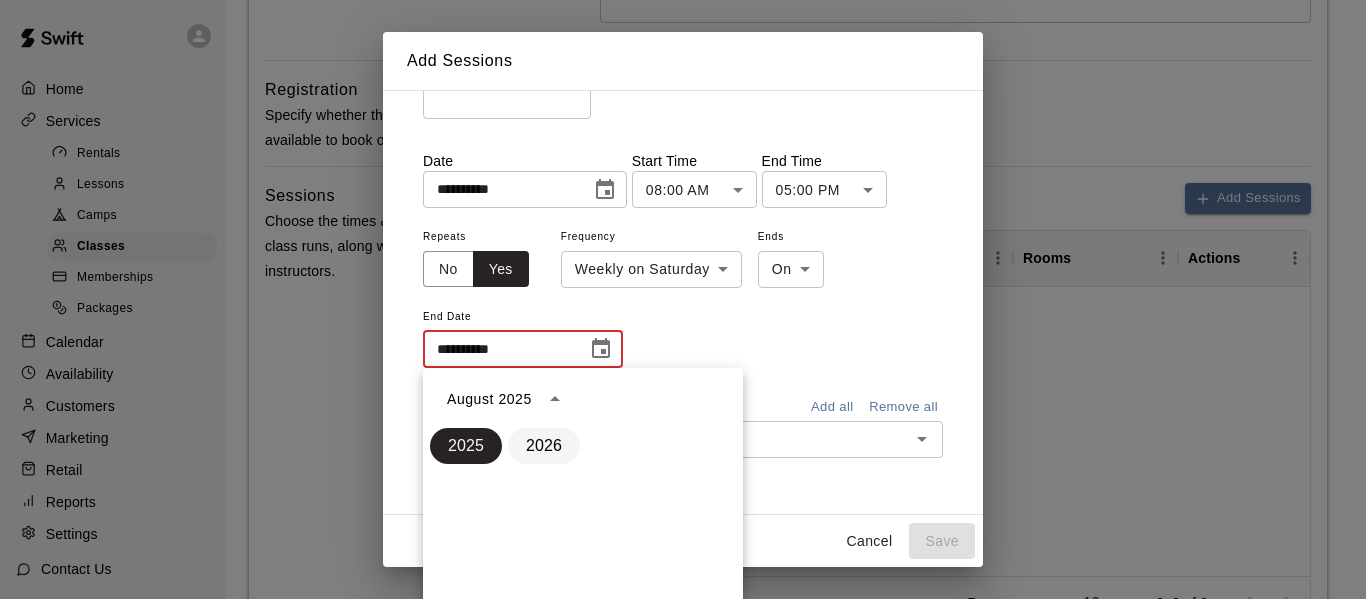 click on "2026" at bounding box center [544, 446] 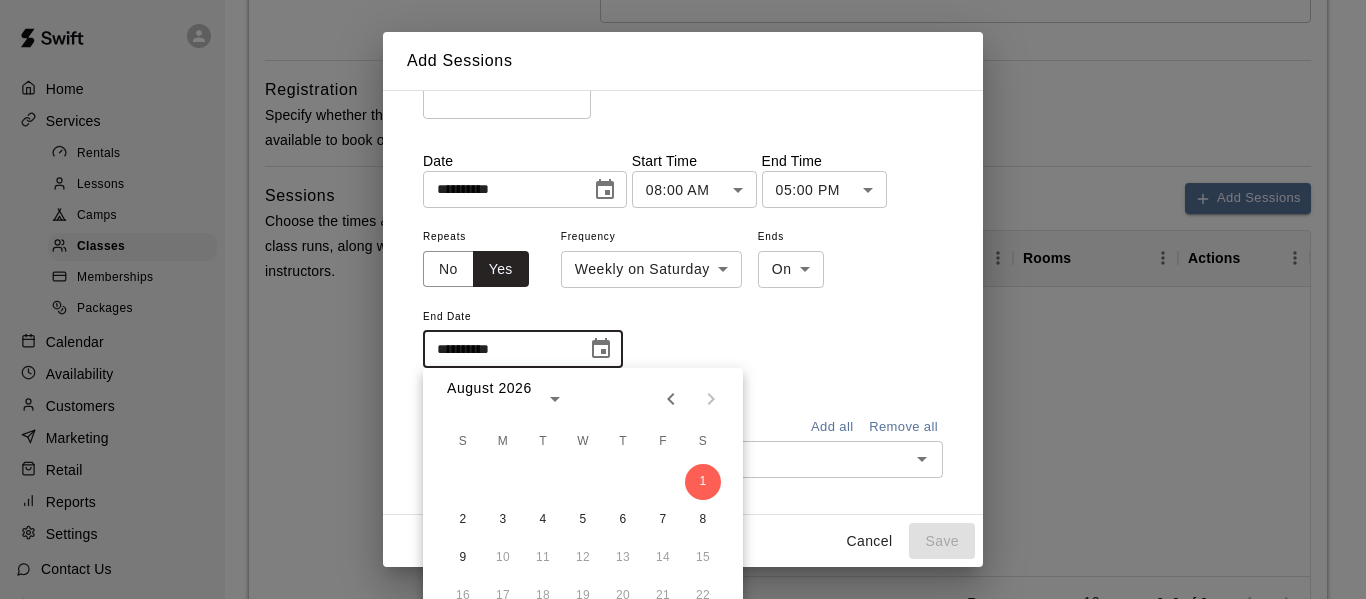 type on "**********" 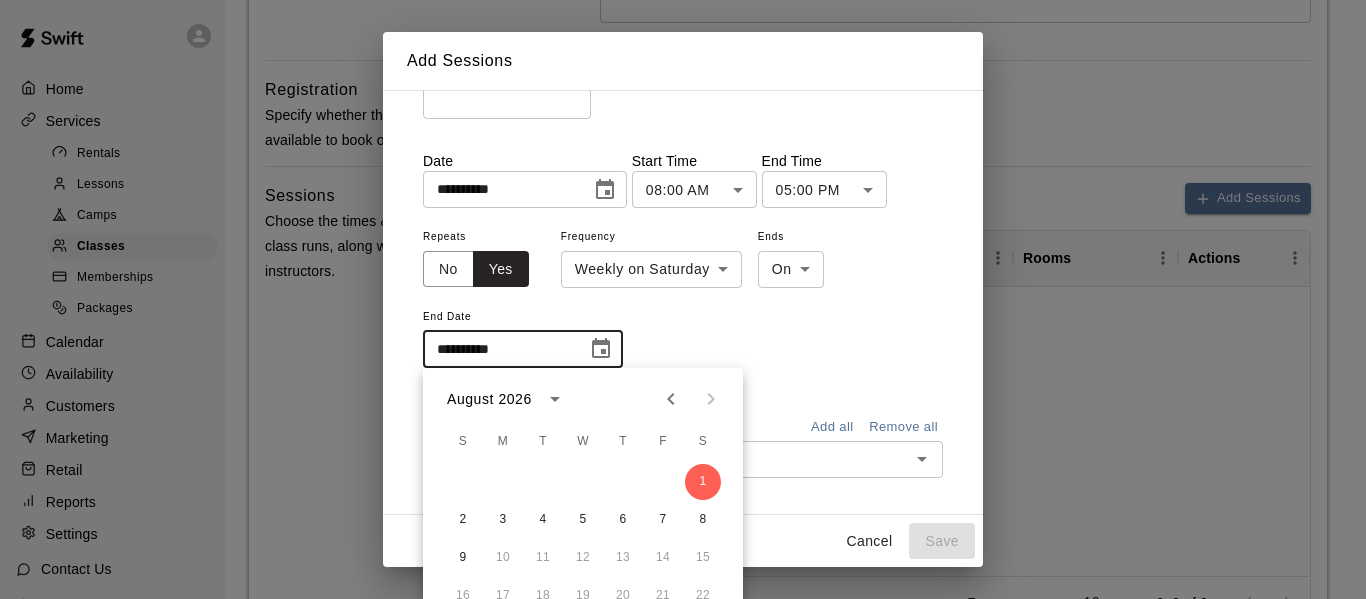 scroll, scrollTop: 703, scrollLeft: 0, axis: vertical 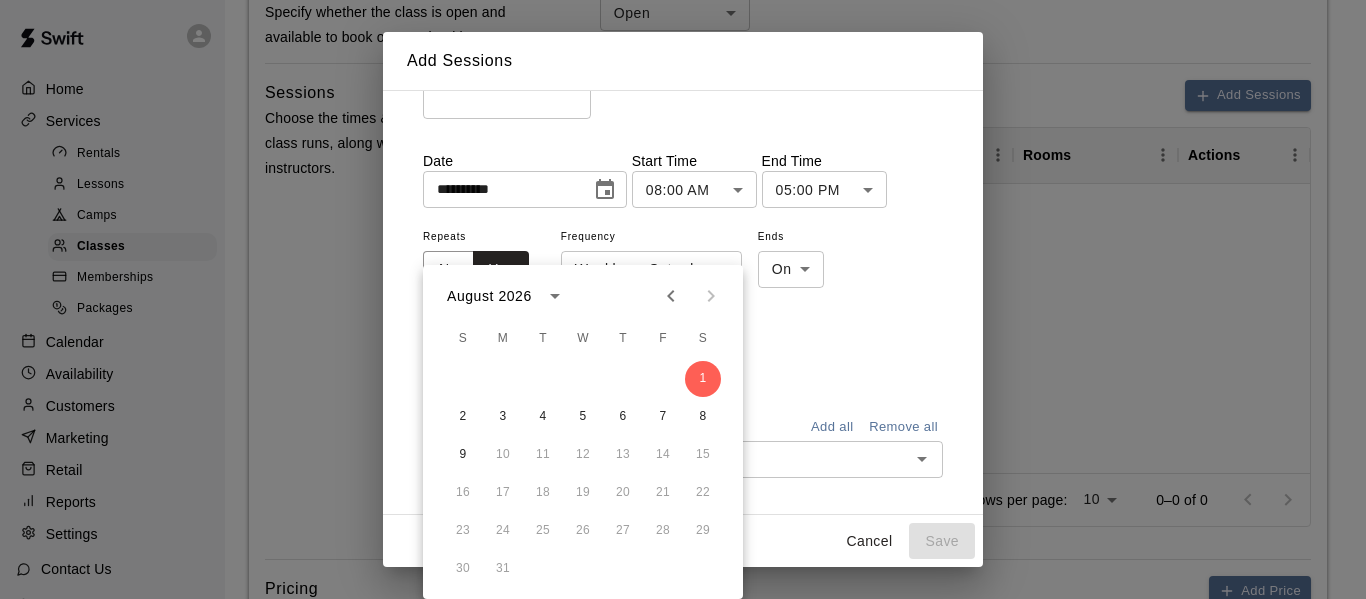 click on "**********" at bounding box center (683, 307) 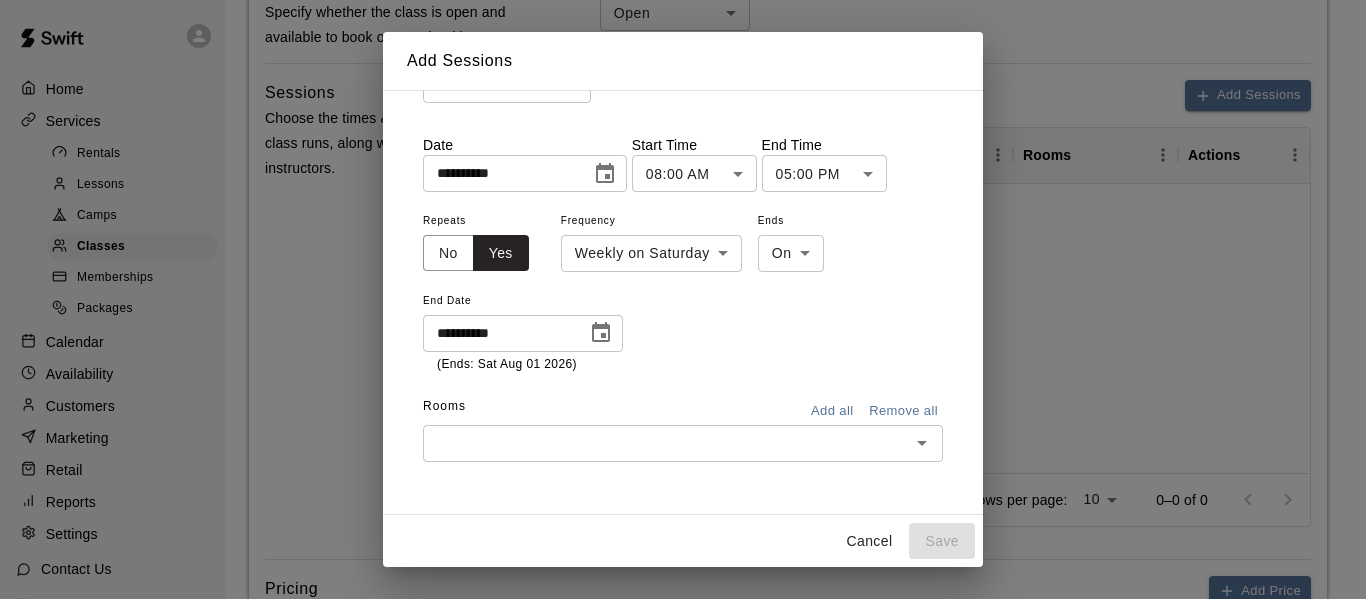 scroll, scrollTop: 173, scrollLeft: 0, axis: vertical 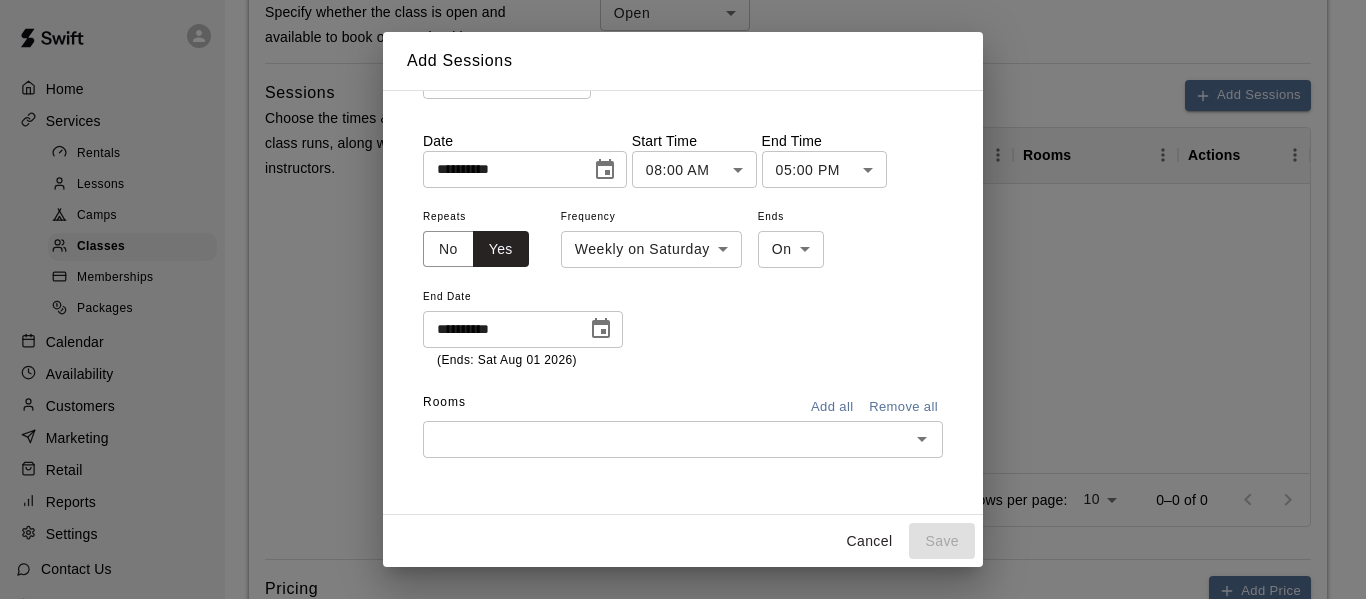 click on "**********" at bounding box center [683, 216] 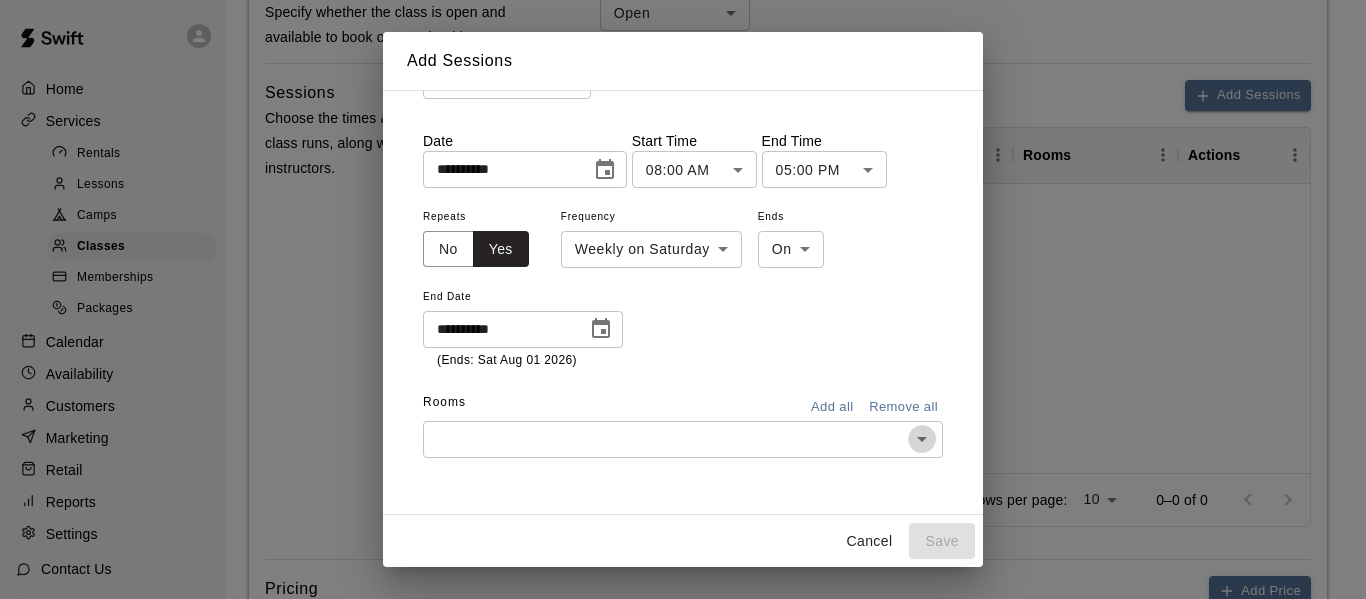 click 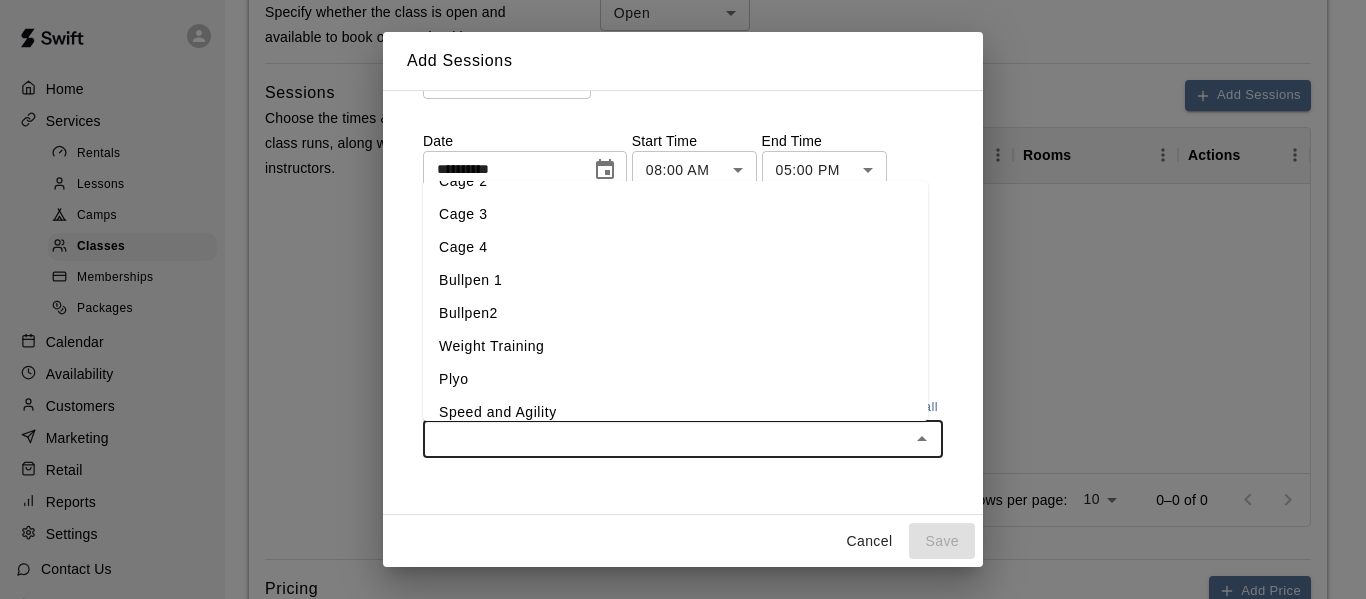 scroll, scrollTop: 106, scrollLeft: 0, axis: vertical 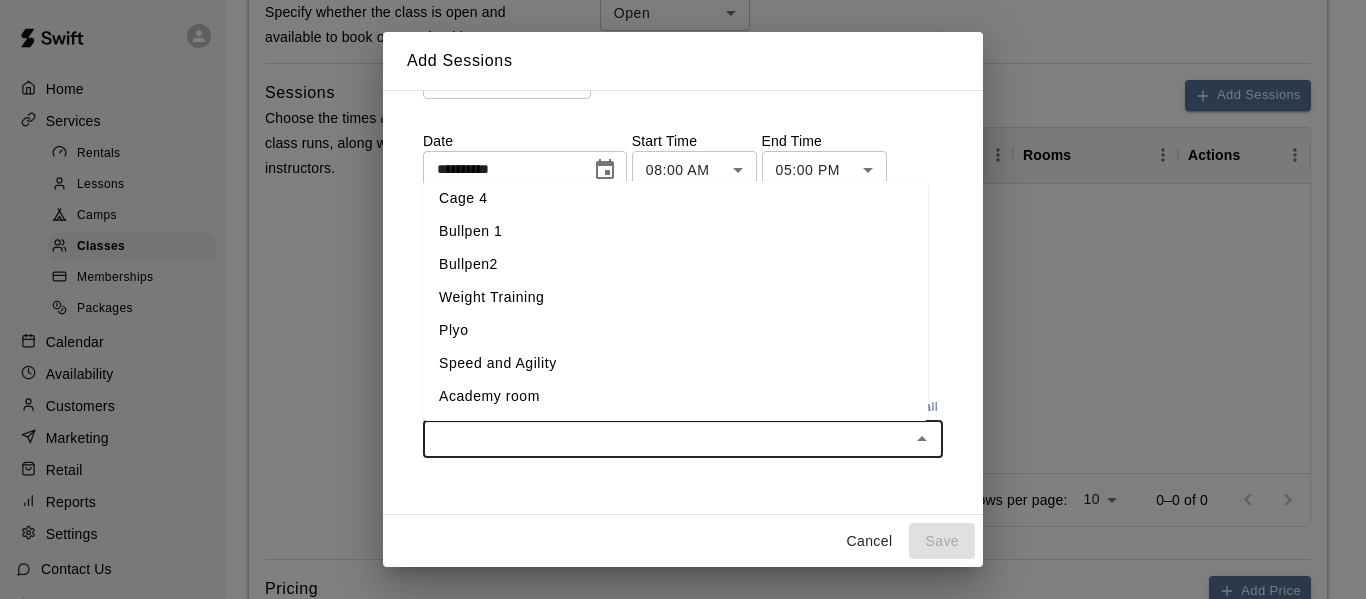 click on "Academy room" at bounding box center (675, 396) 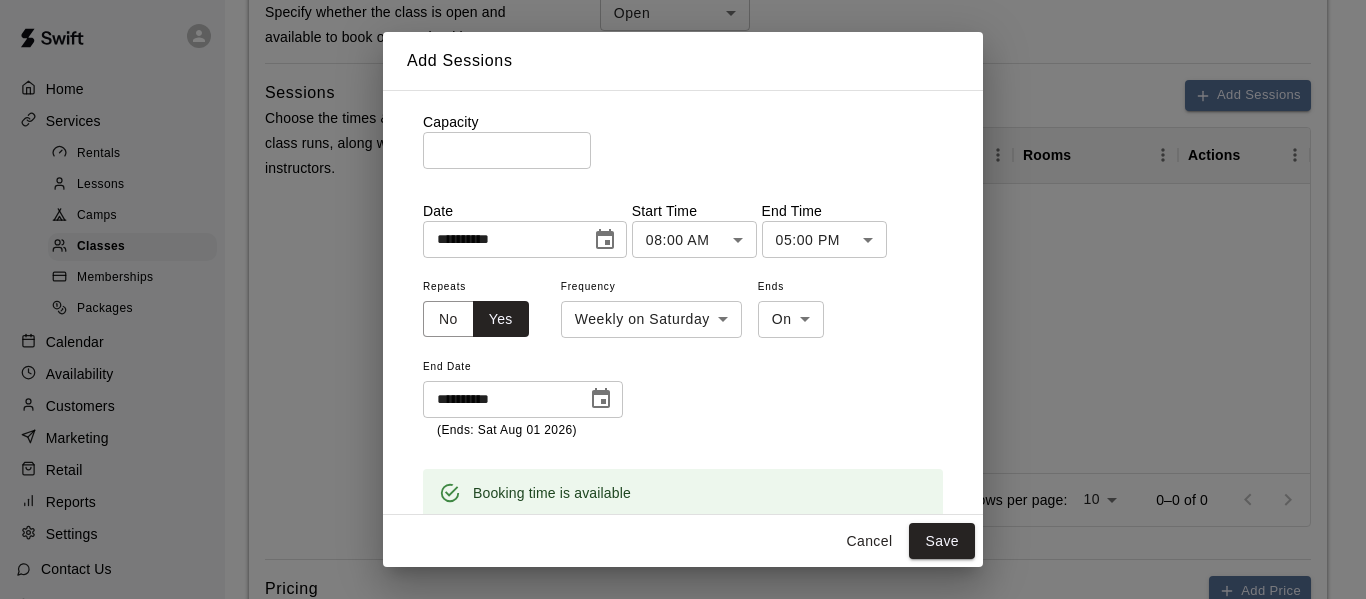 scroll, scrollTop: 254, scrollLeft: 0, axis: vertical 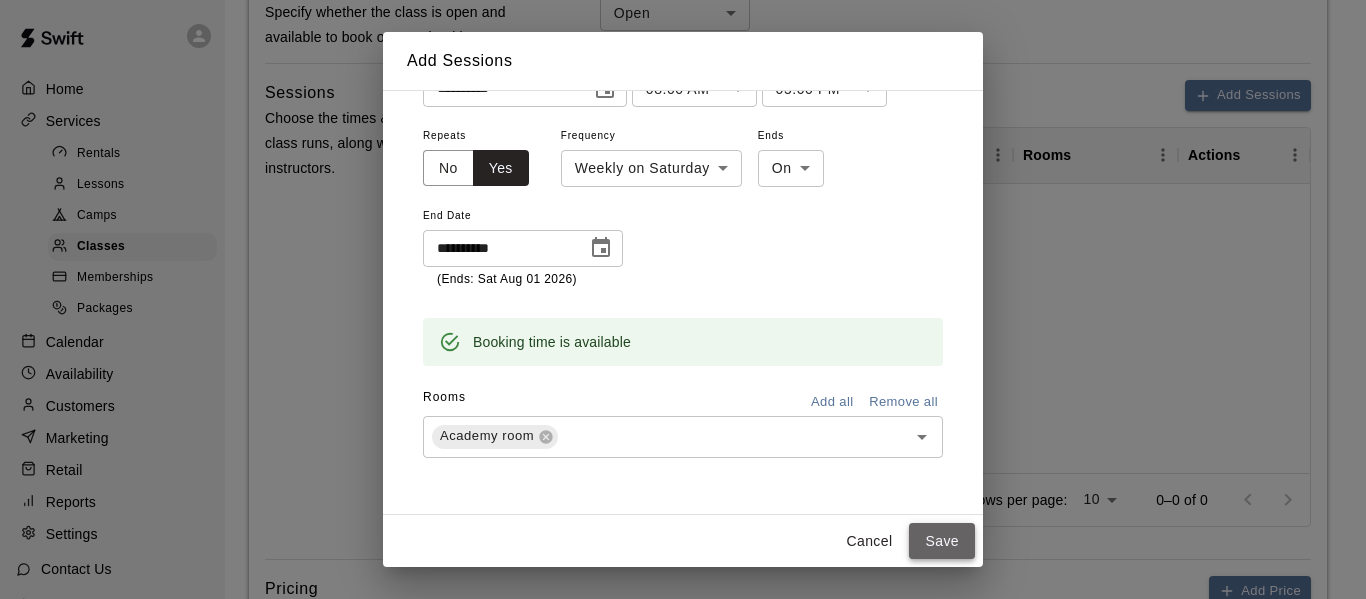 click on "Save" at bounding box center (942, 541) 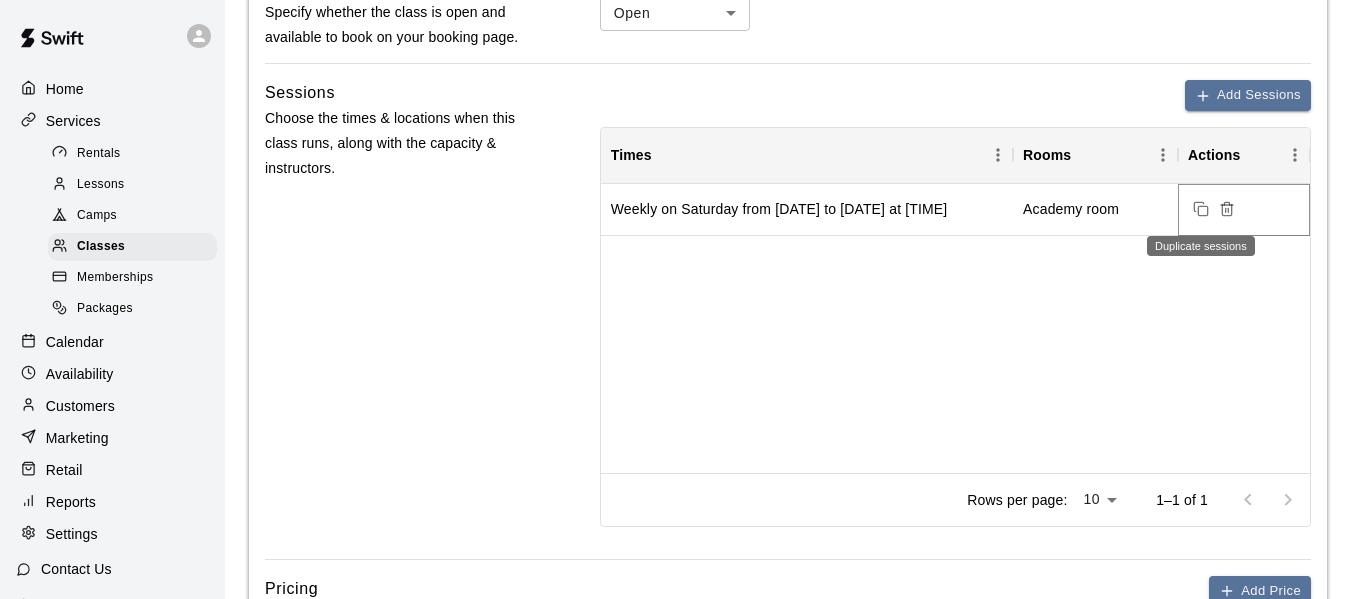click 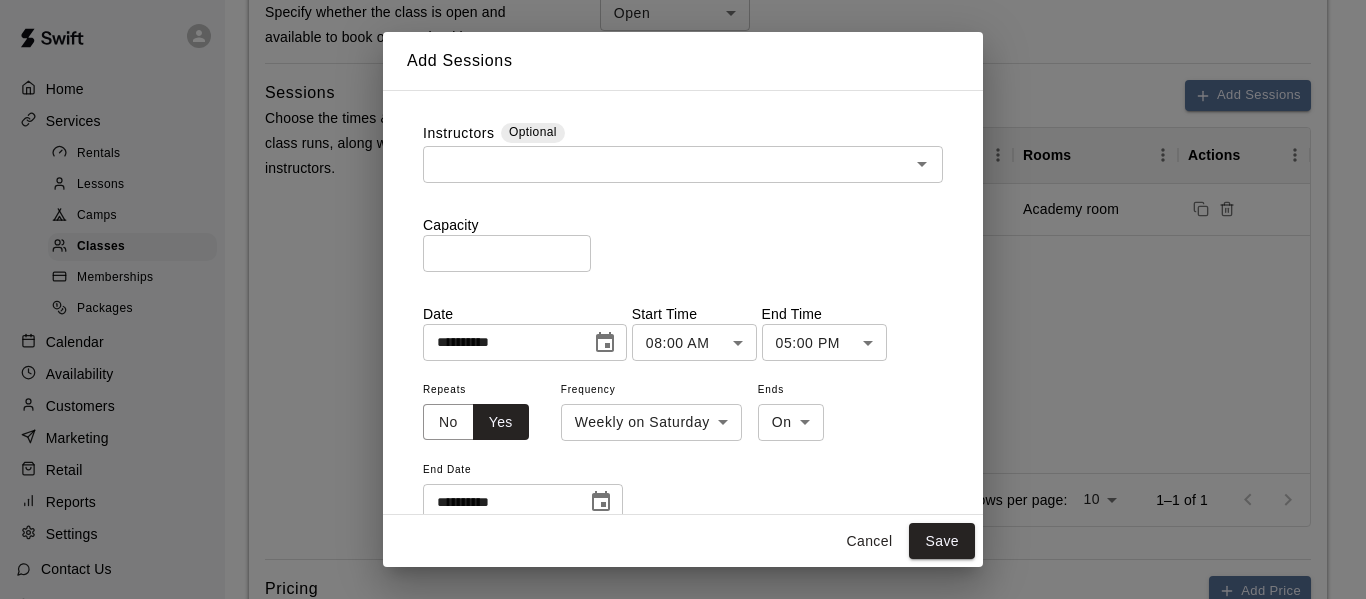 click on "**********" at bounding box center (683, 121) 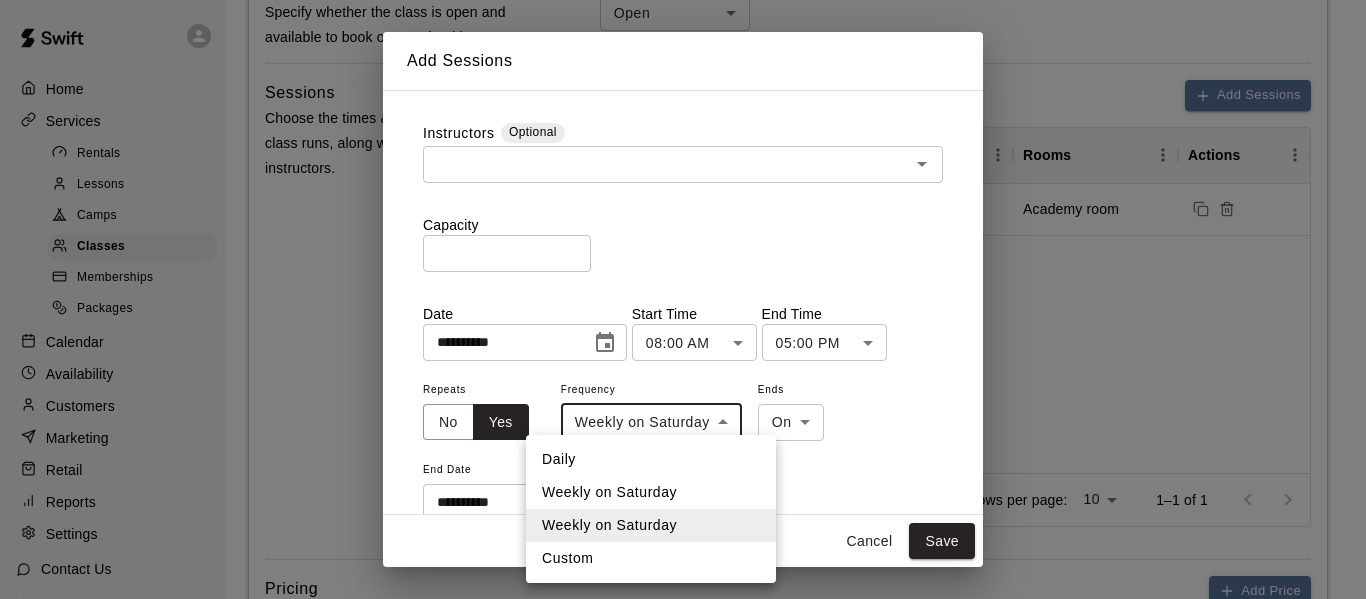 click at bounding box center [683, 299] 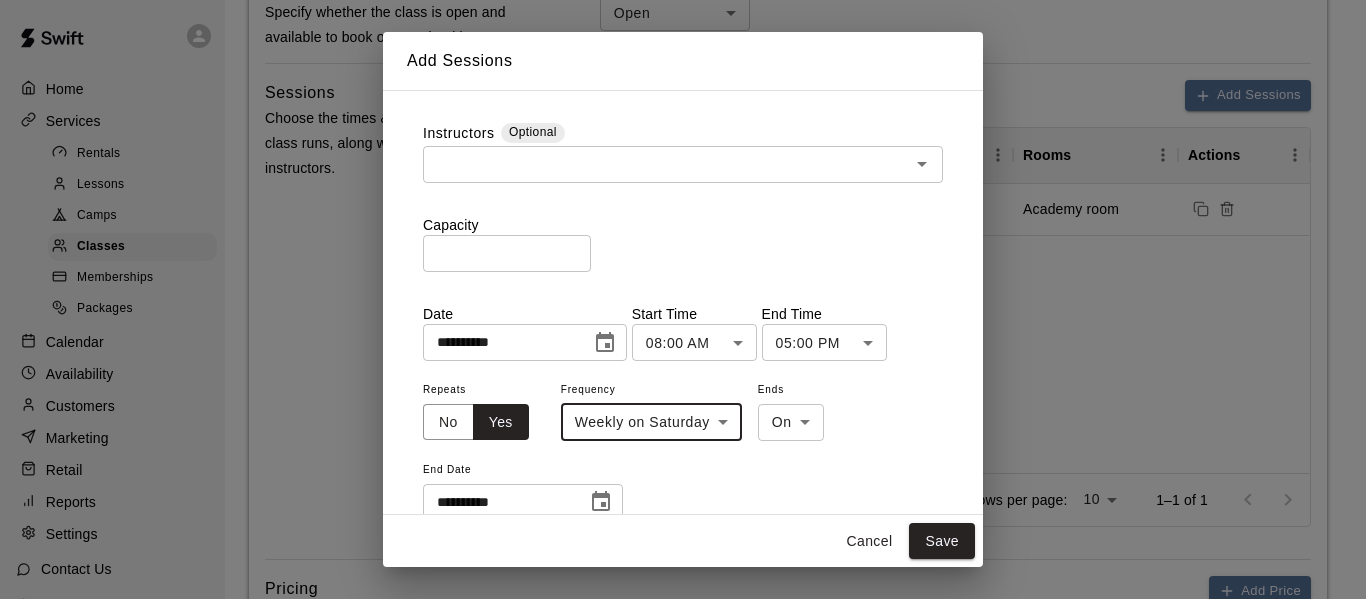 click on "Cancel" at bounding box center [869, 541] 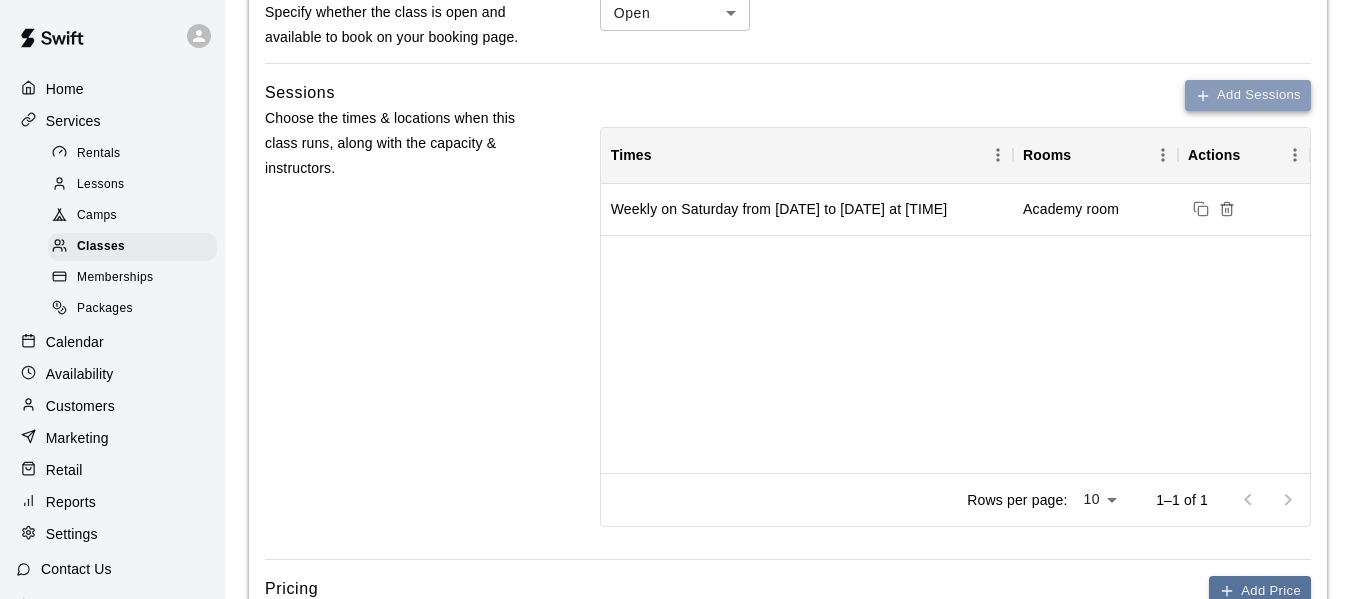 click on "Add Sessions" at bounding box center [1248, 95] 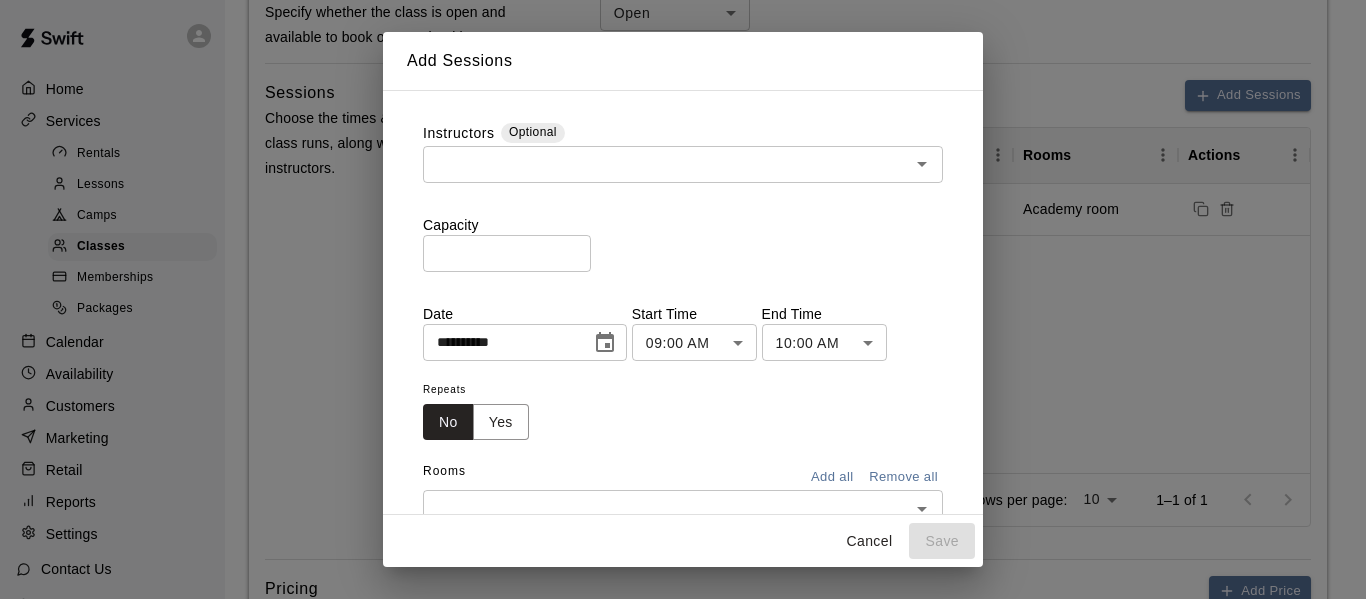 click on "*" at bounding box center [507, 253] 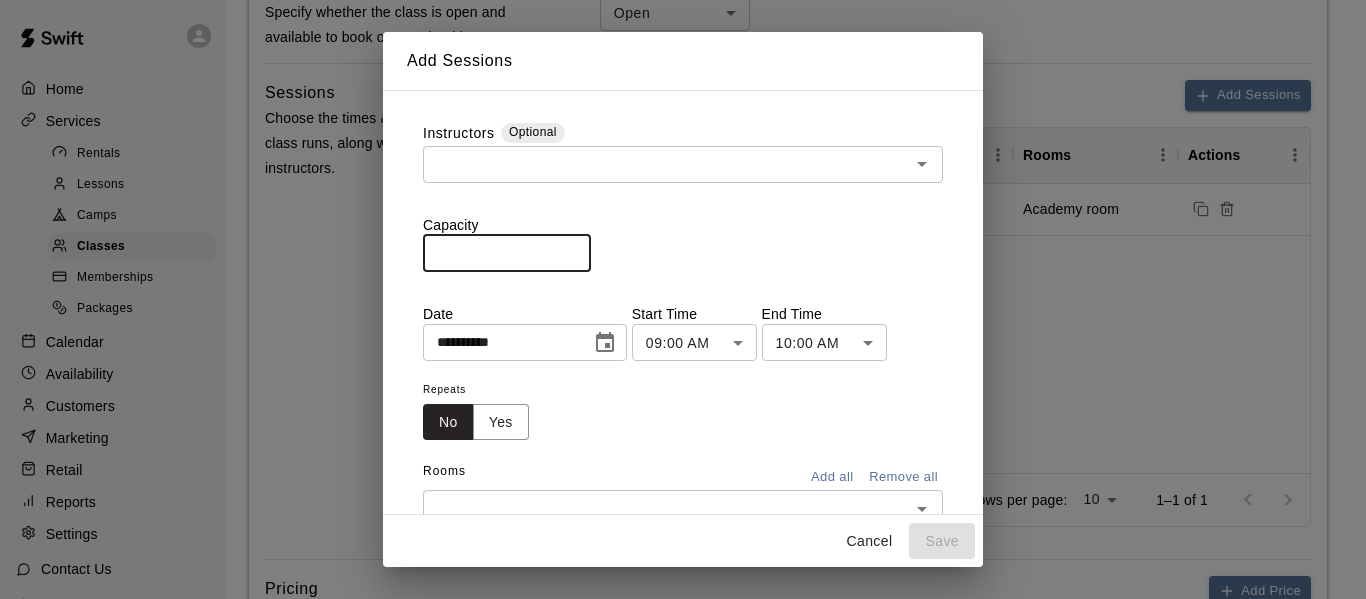 type on "**" 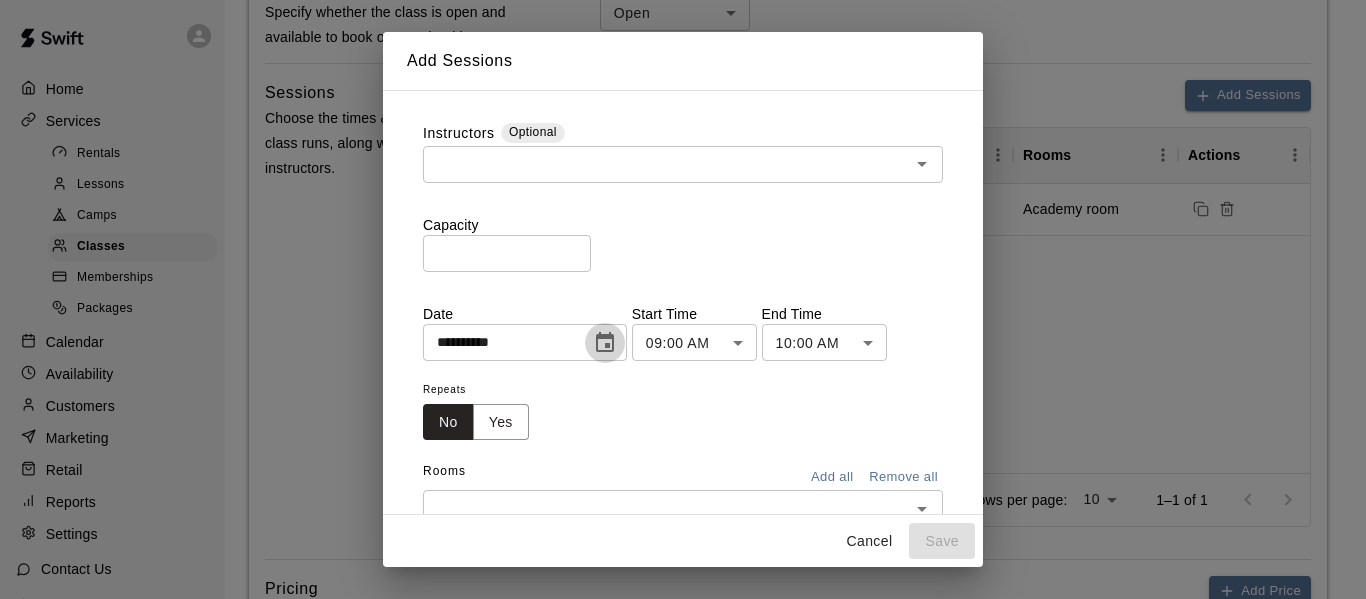 click 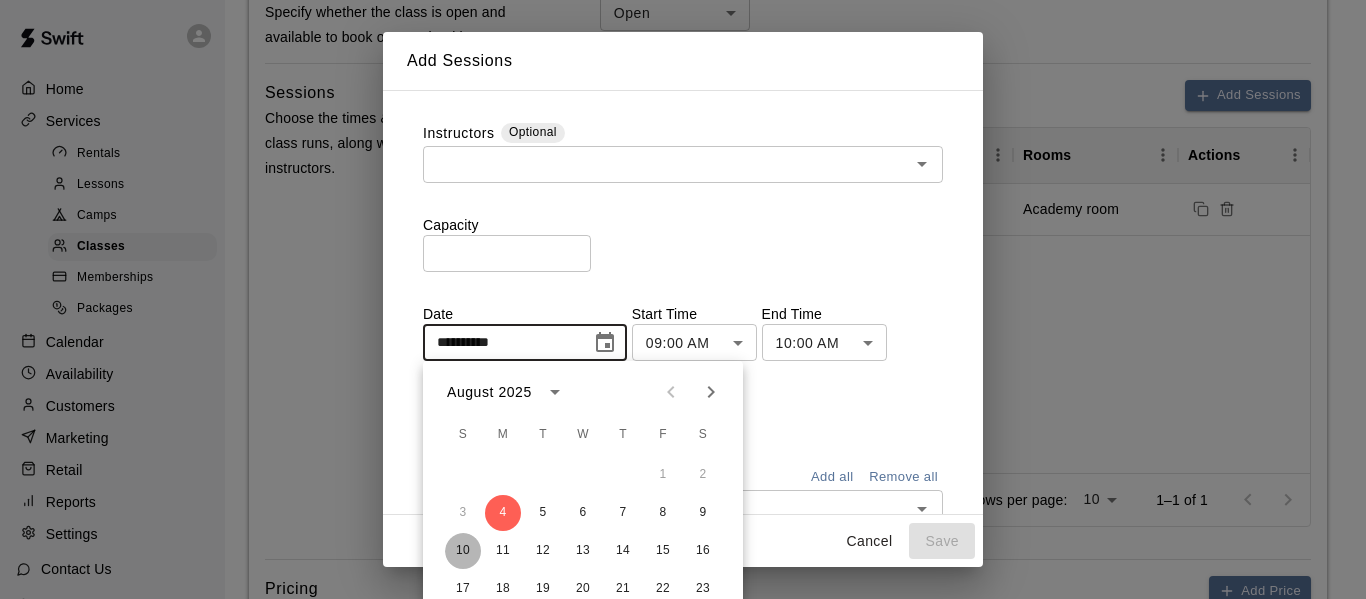 click on "10" at bounding box center [463, 551] 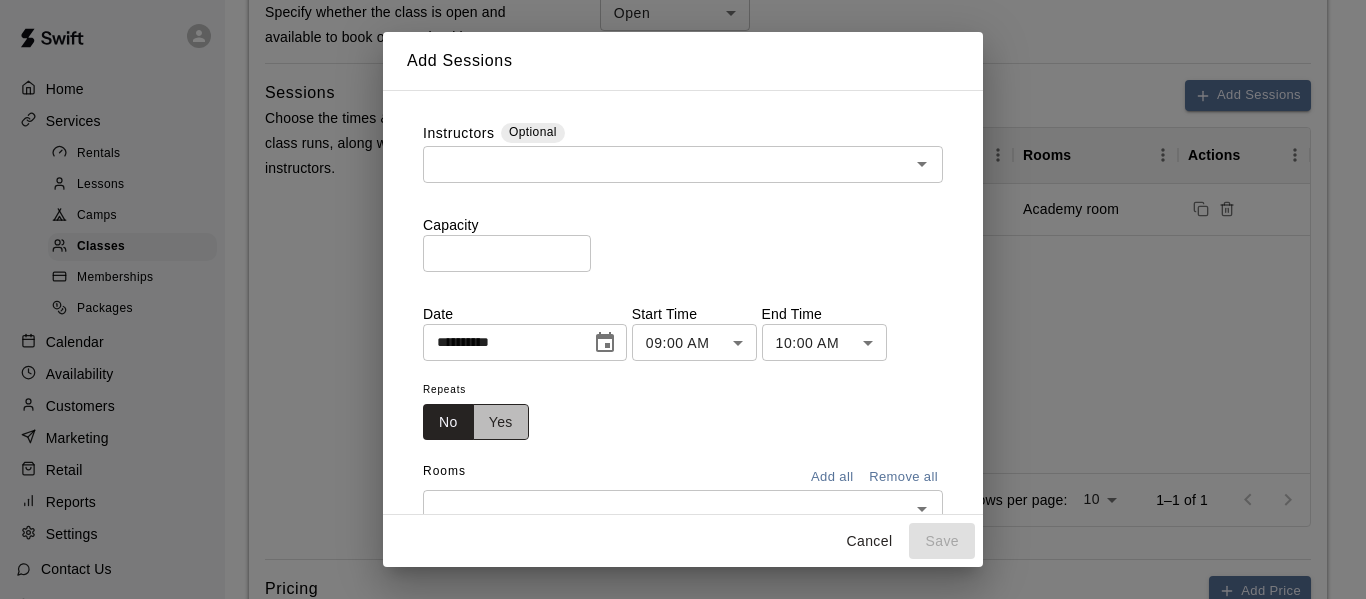click on "Yes" at bounding box center (501, 422) 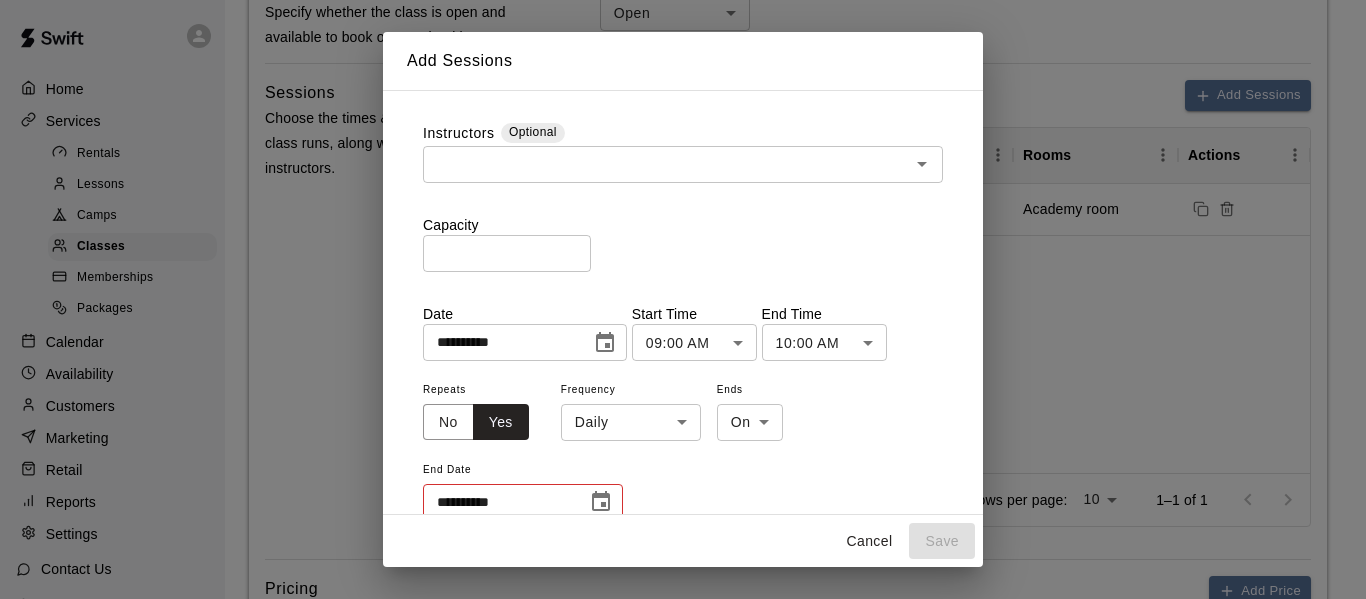 click on "**********" at bounding box center (683, 121) 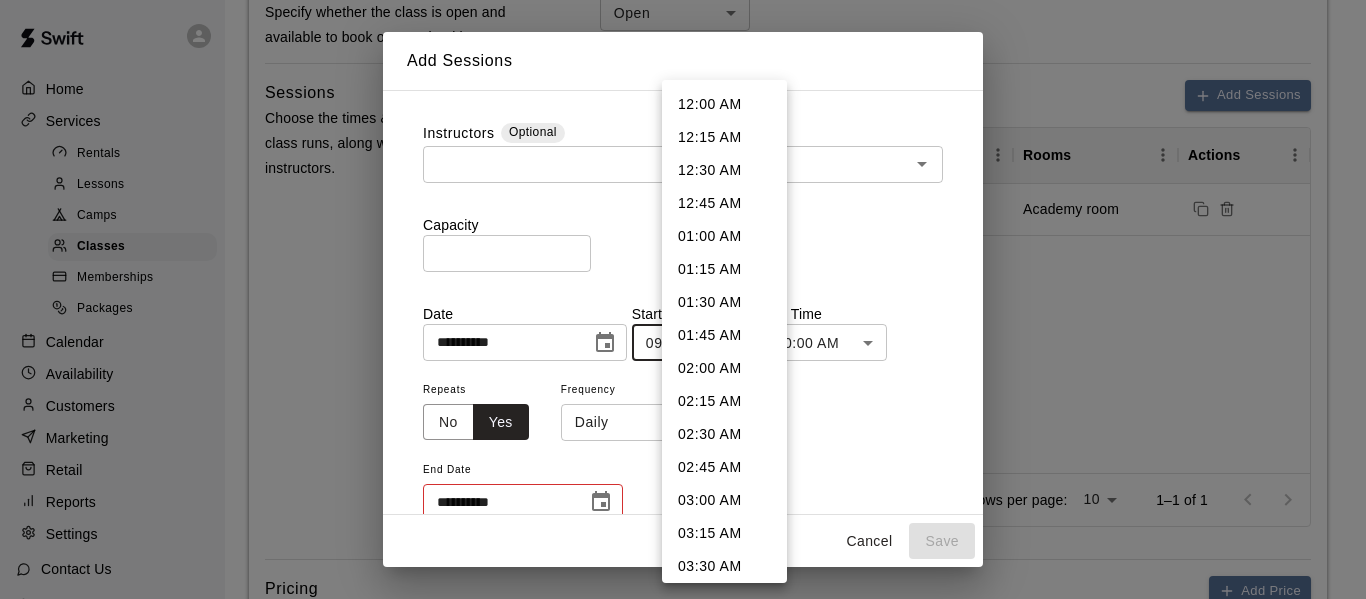 scroll, scrollTop: 961, scrollLeft: 0, axis: vertical 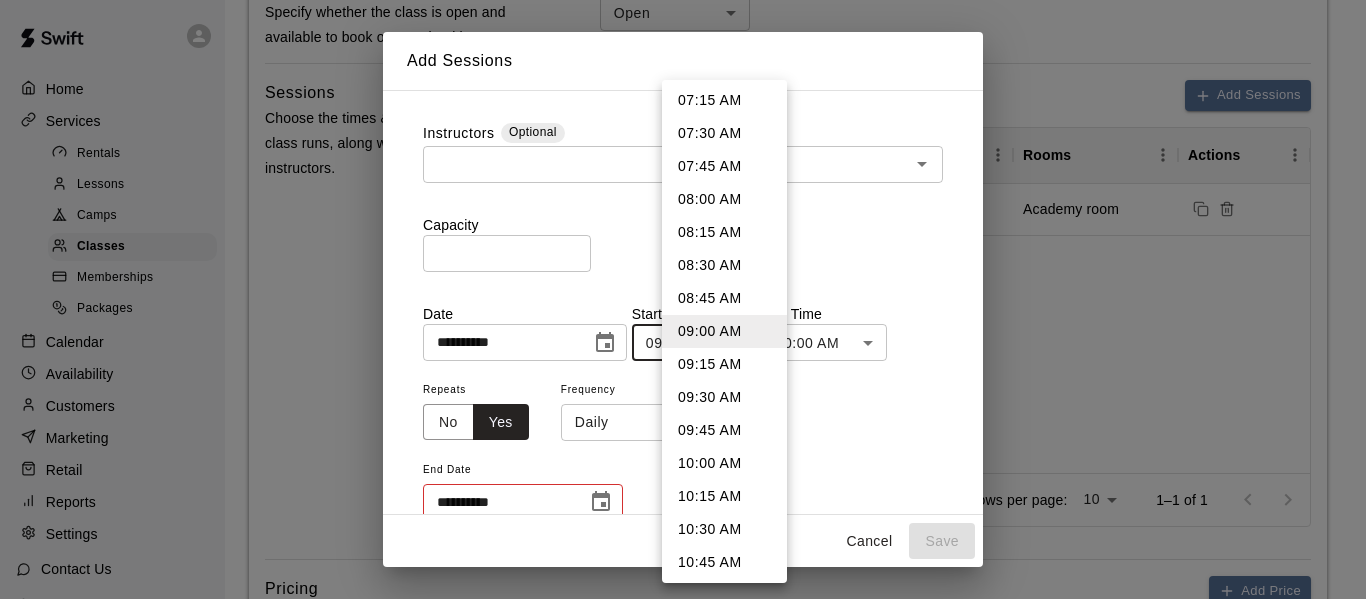 click on "08:00 AM" at bounding box center [724, 199] 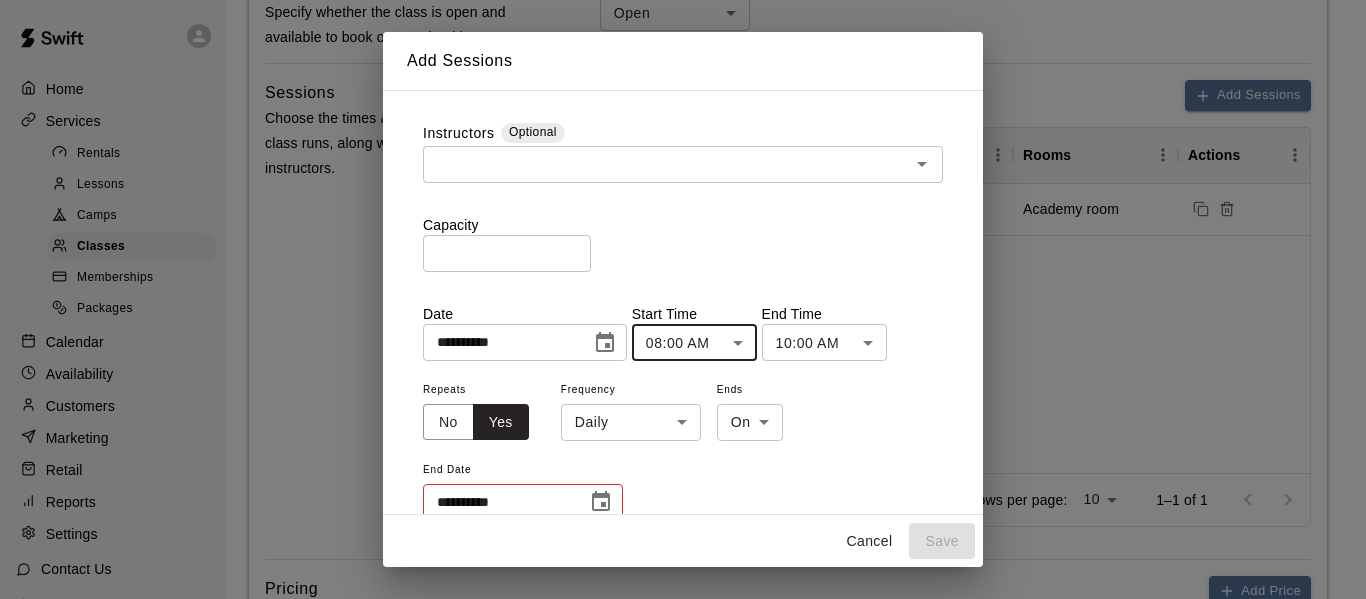 click on "**********" at bounding box center [683, 121] 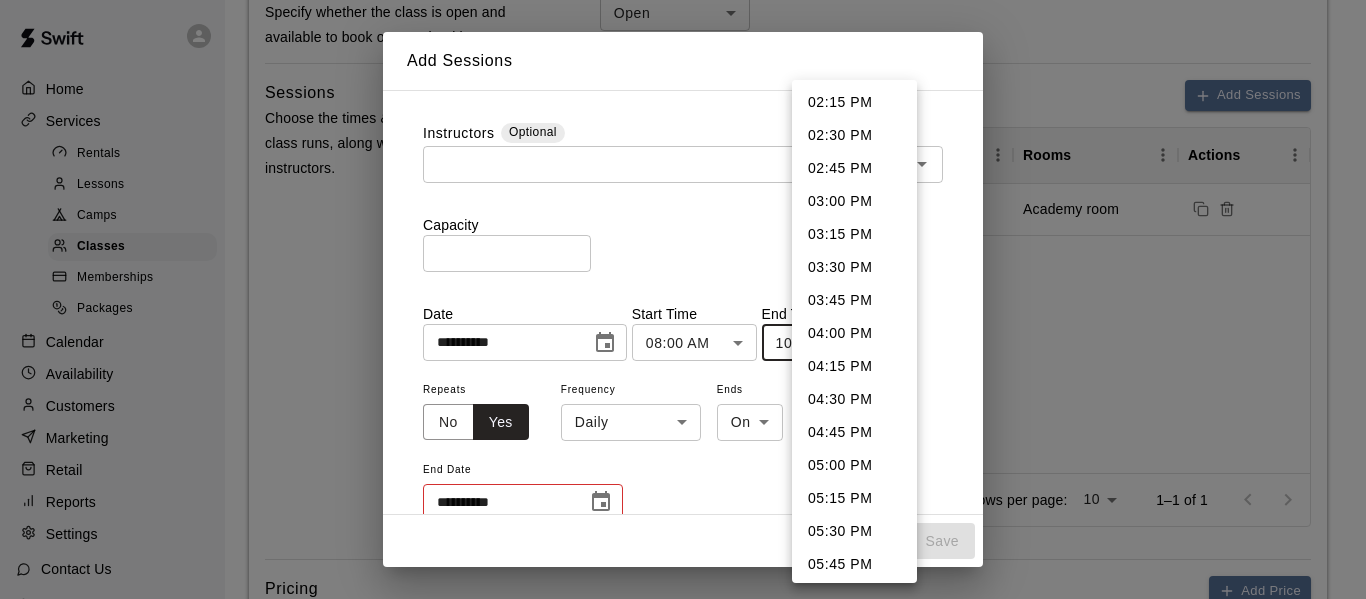 scroll, scrollTop: 900, scrollLeft: 0, axis: vertical 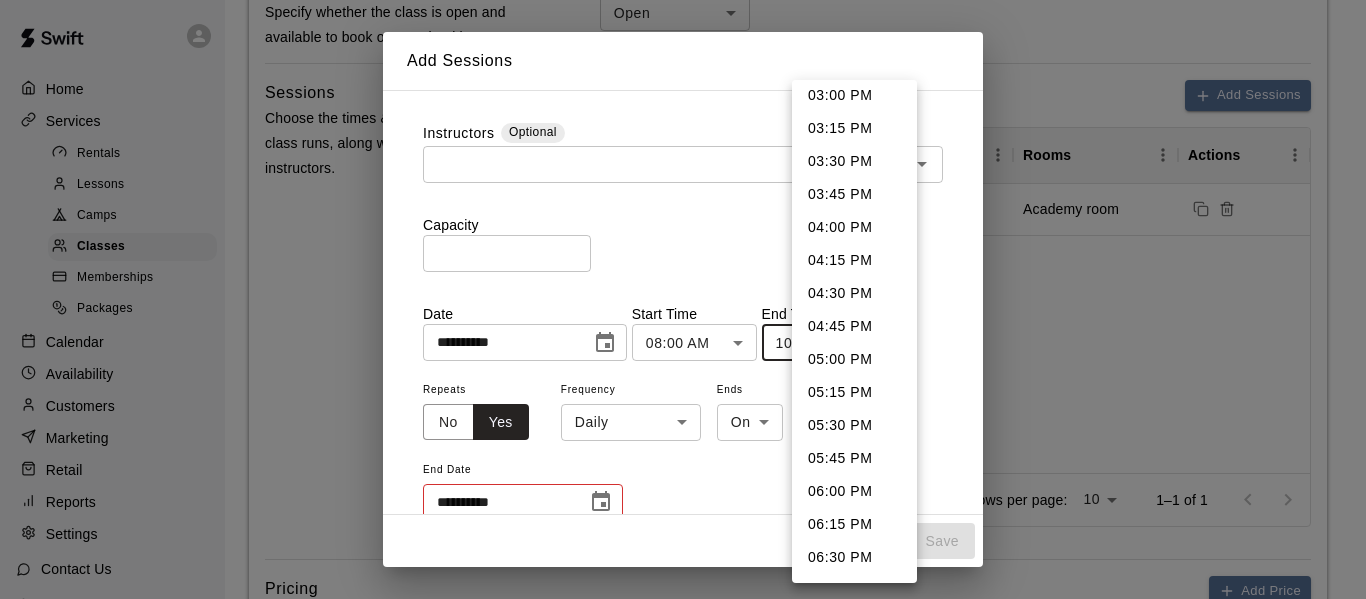 click on "05:00 PM" at bounding box center (854, 359) 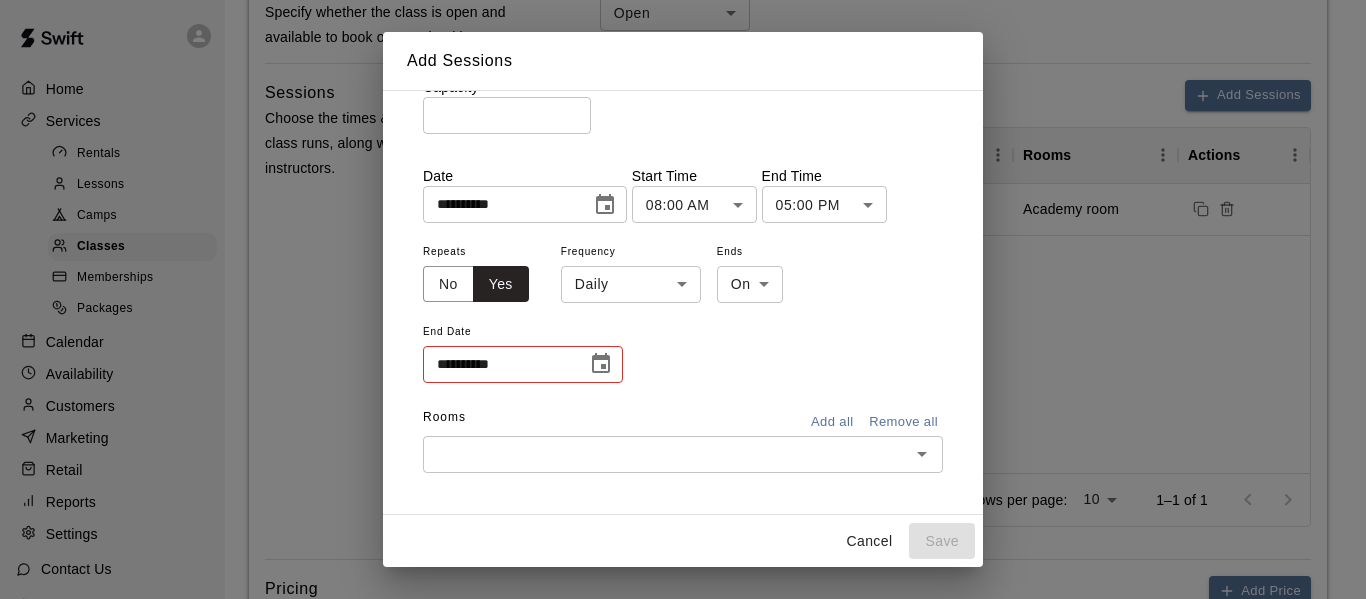 scroll, scrollTop: 153, scrollLeft: 0, axis: vertical 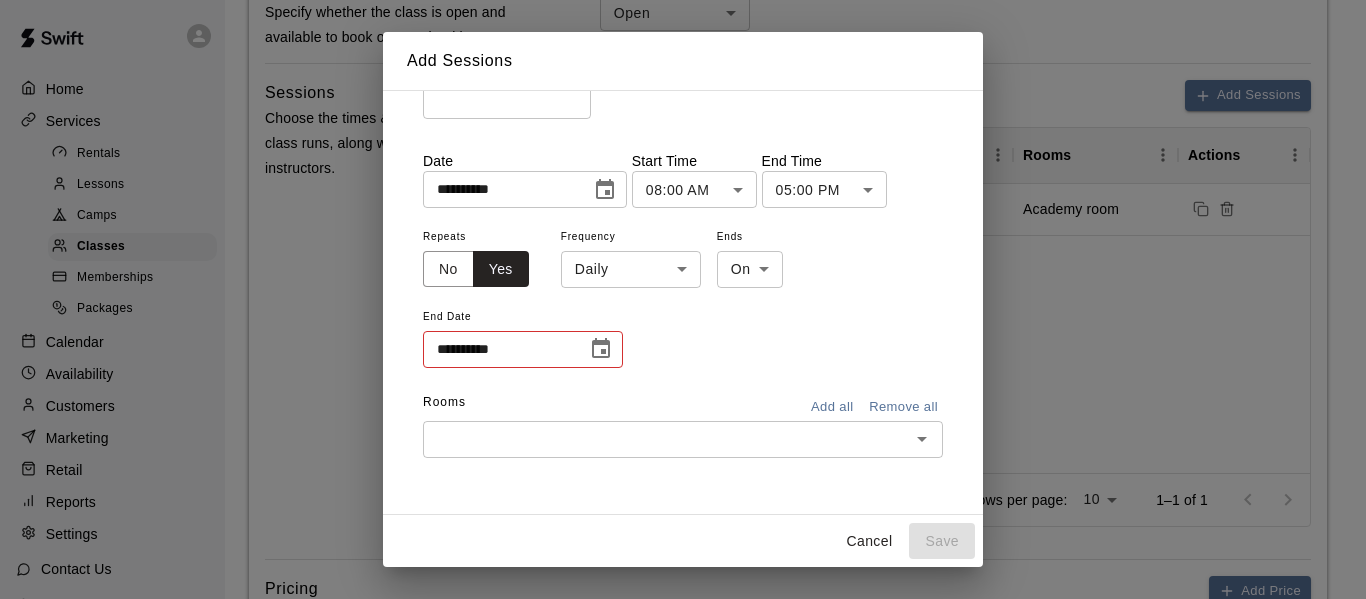 click at bounding box center (601, 349) 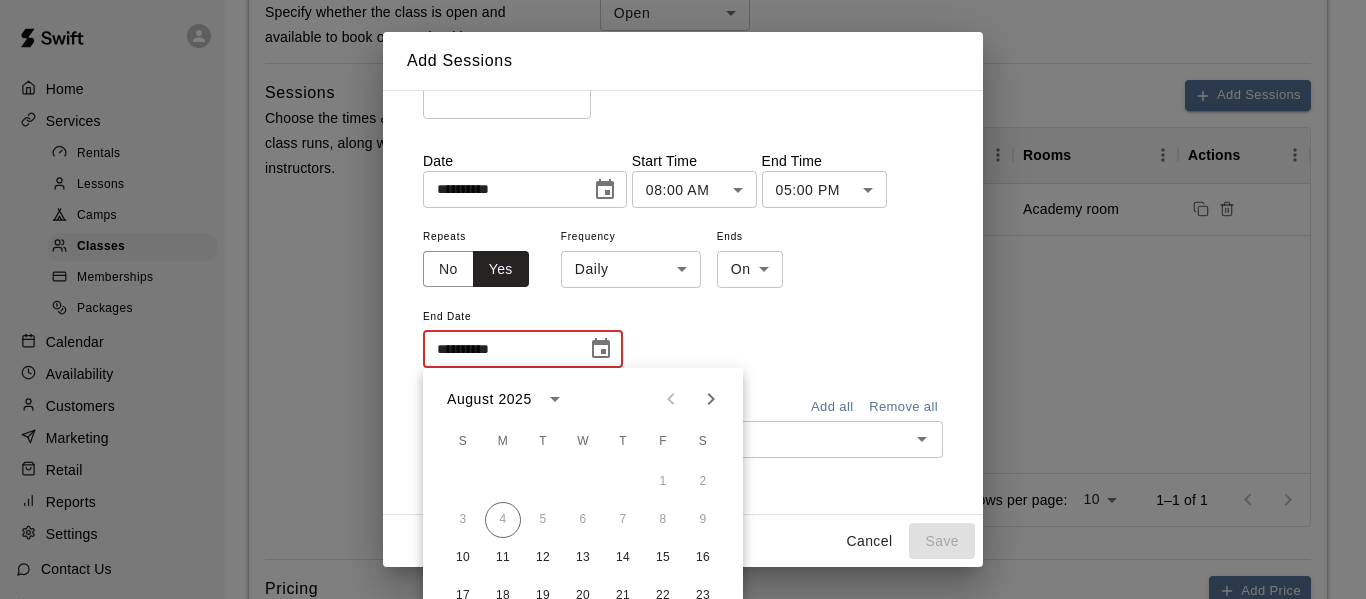 click 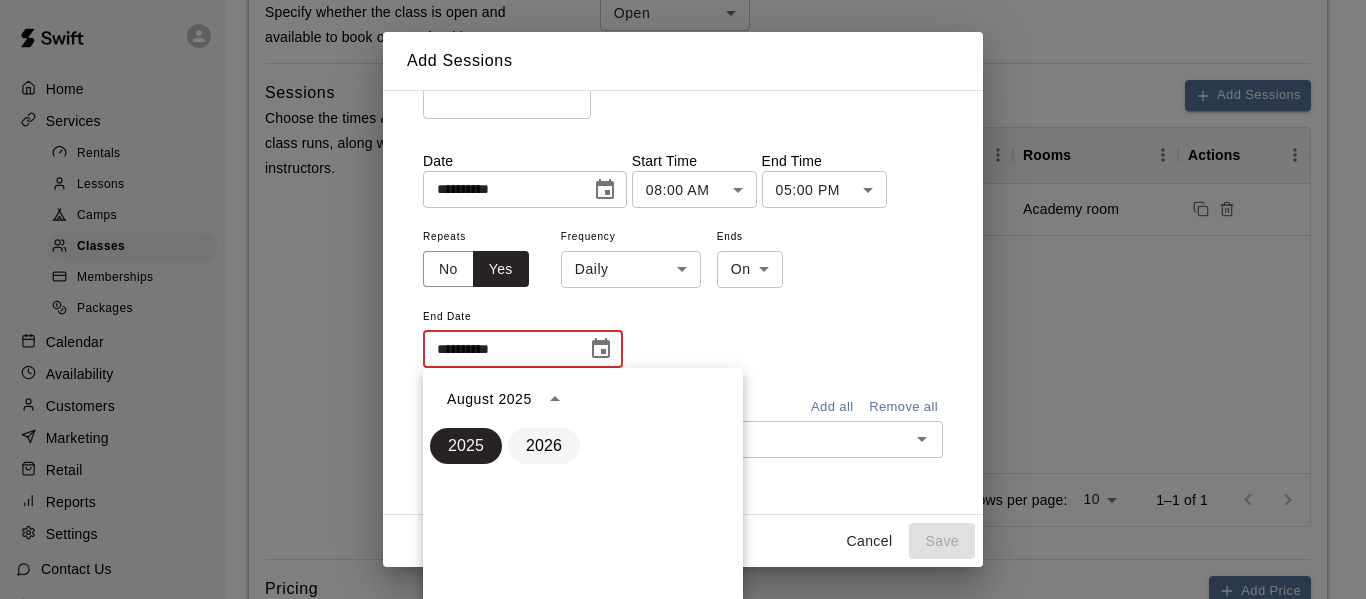 click on "2026" at bounding box center [544, 446] 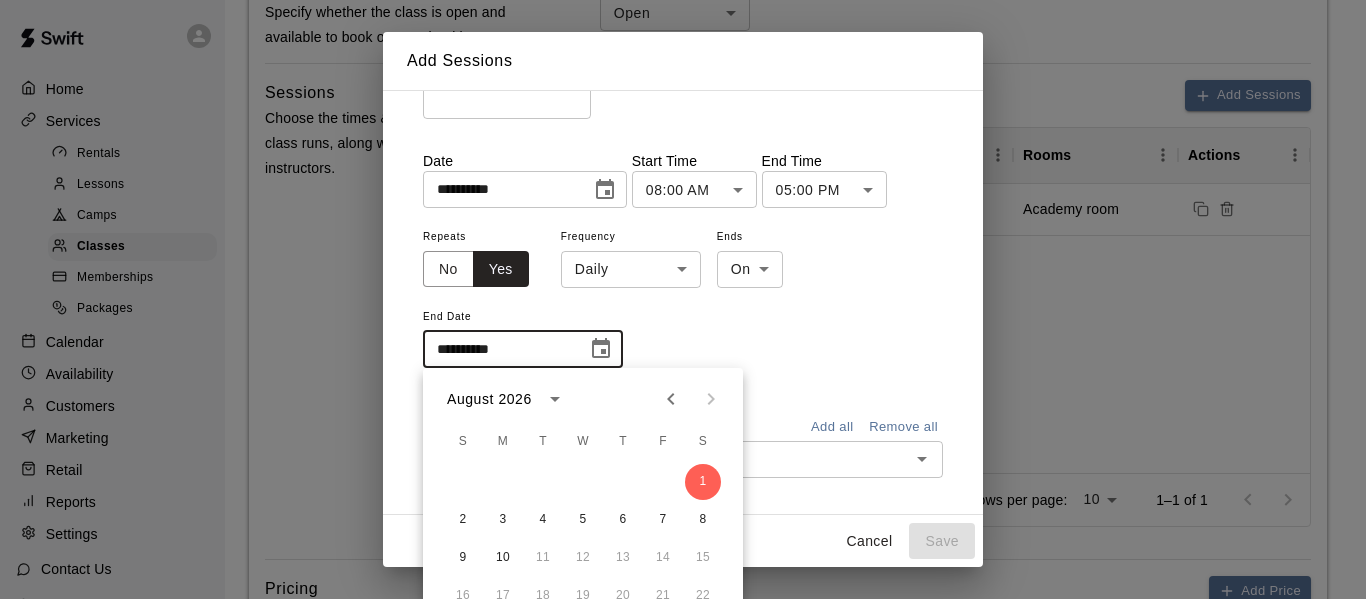 scroll, scrollTop: 806, scrollLeft: 0, axis: vertical 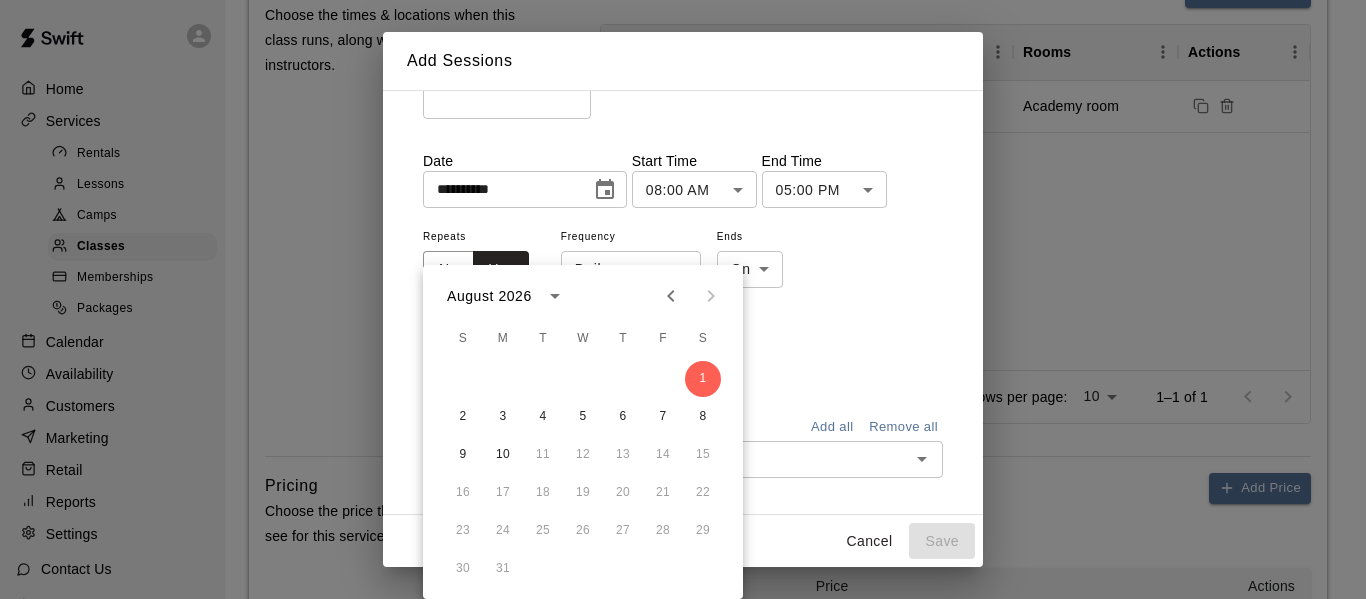 click on "**********" at bounding box center [683, 307] 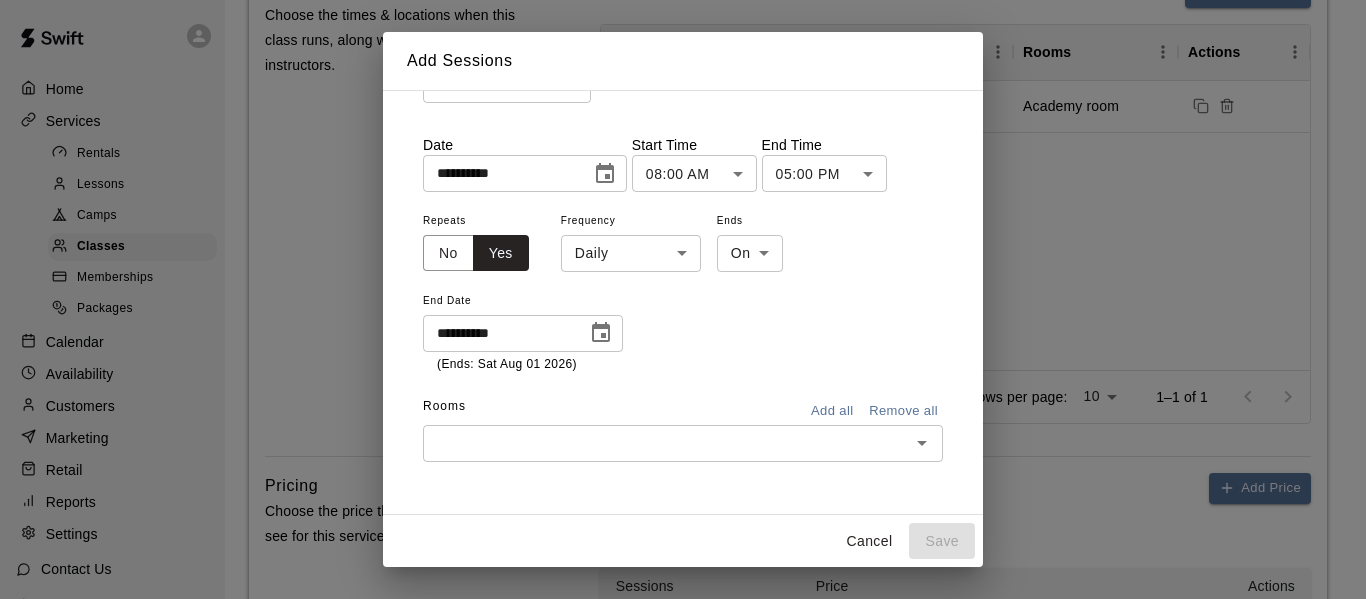 scroll, scrollTop: 173, scrollLeft: 0, axis: vertical 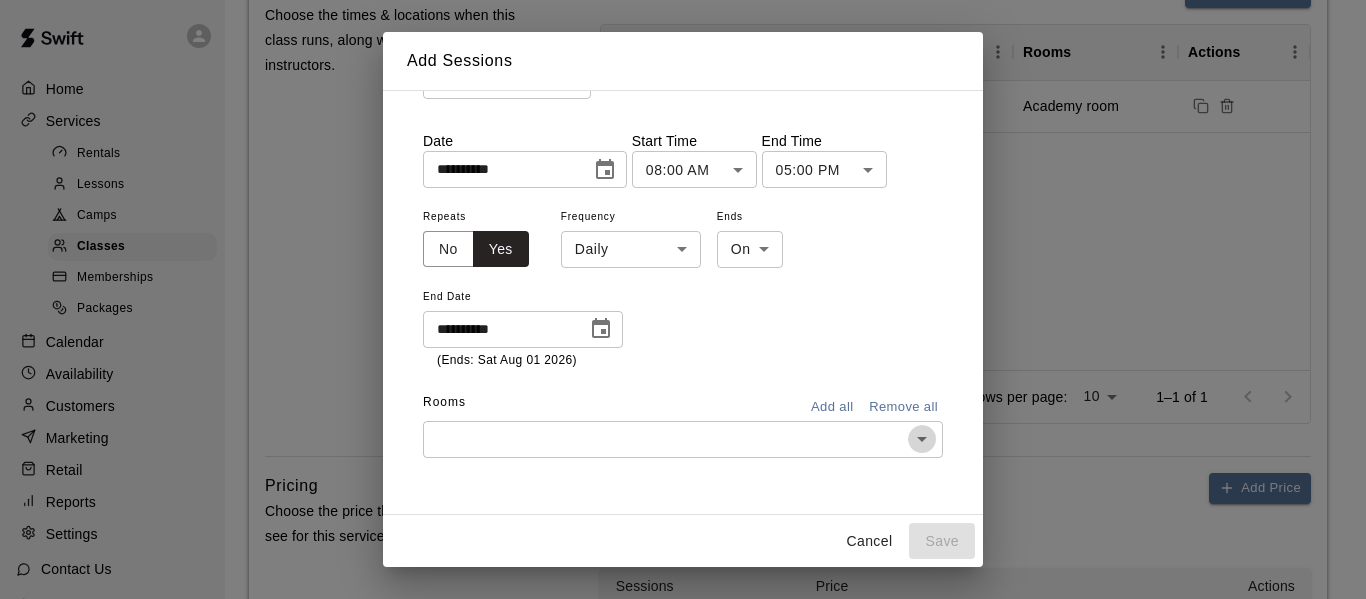 click 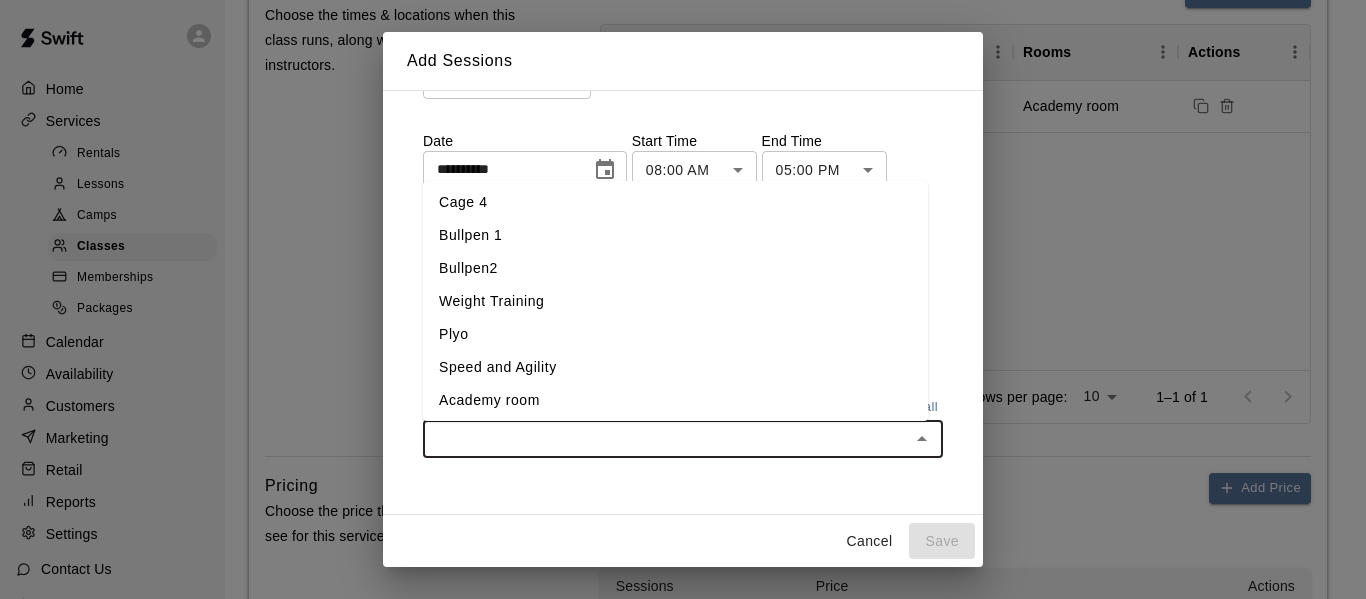 scroll, scrollTop: 106, scrollLeft: 0, axis: vertical 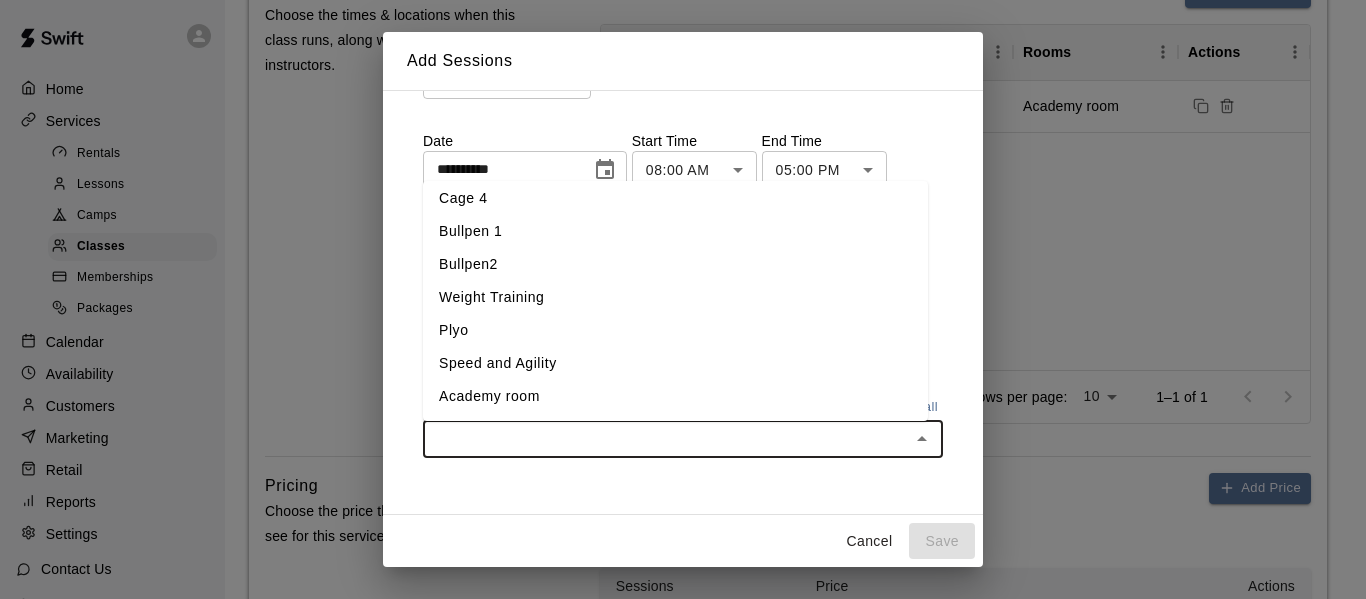 click on "Academy room" at bounding box center [675, 396] 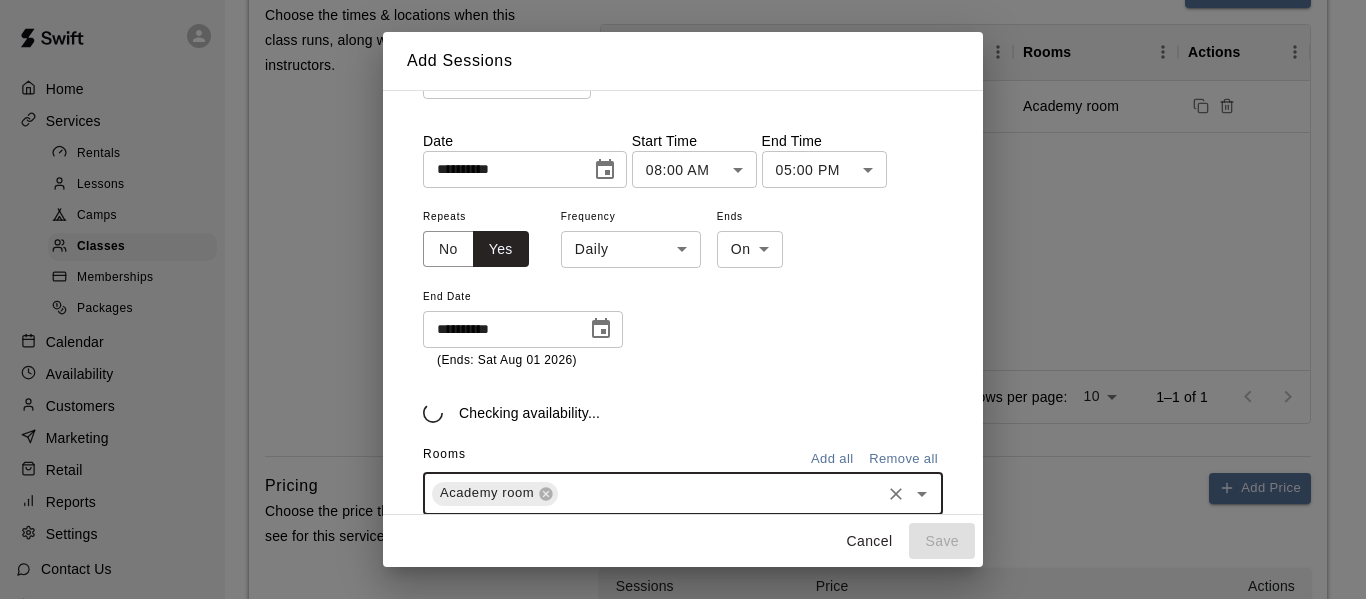 scroll, scrollTop: 230, scrollLeft: 0, axis: vertical 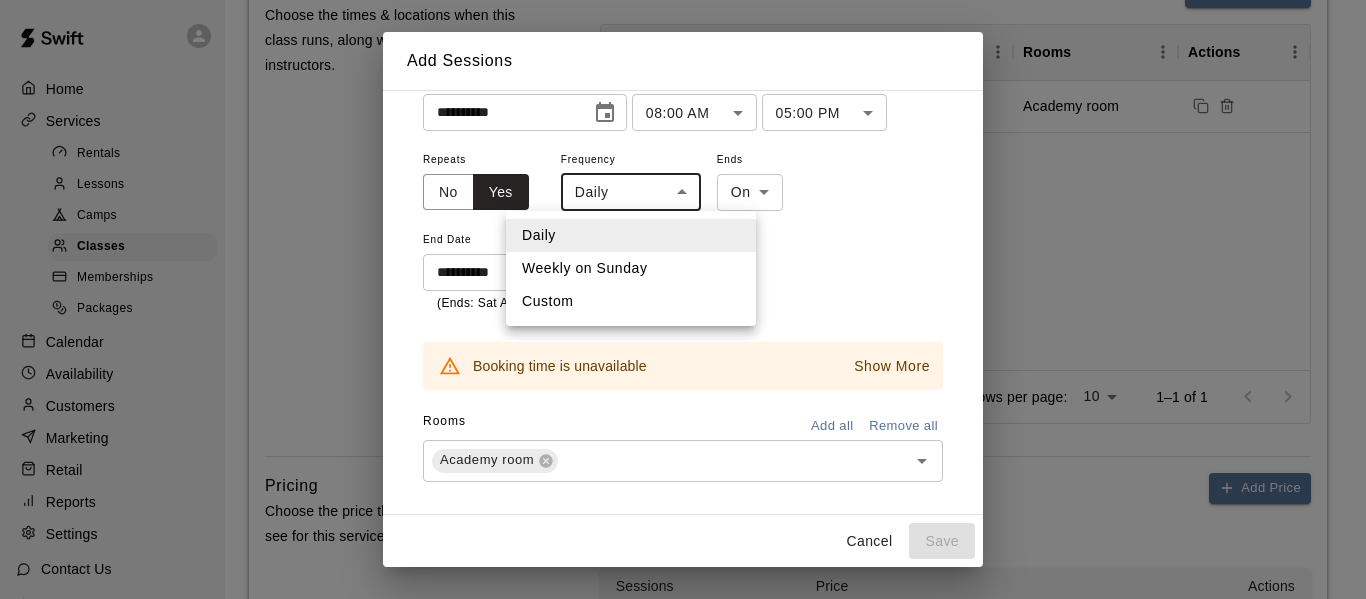 click on "**********" at bounding box center [683, 18] 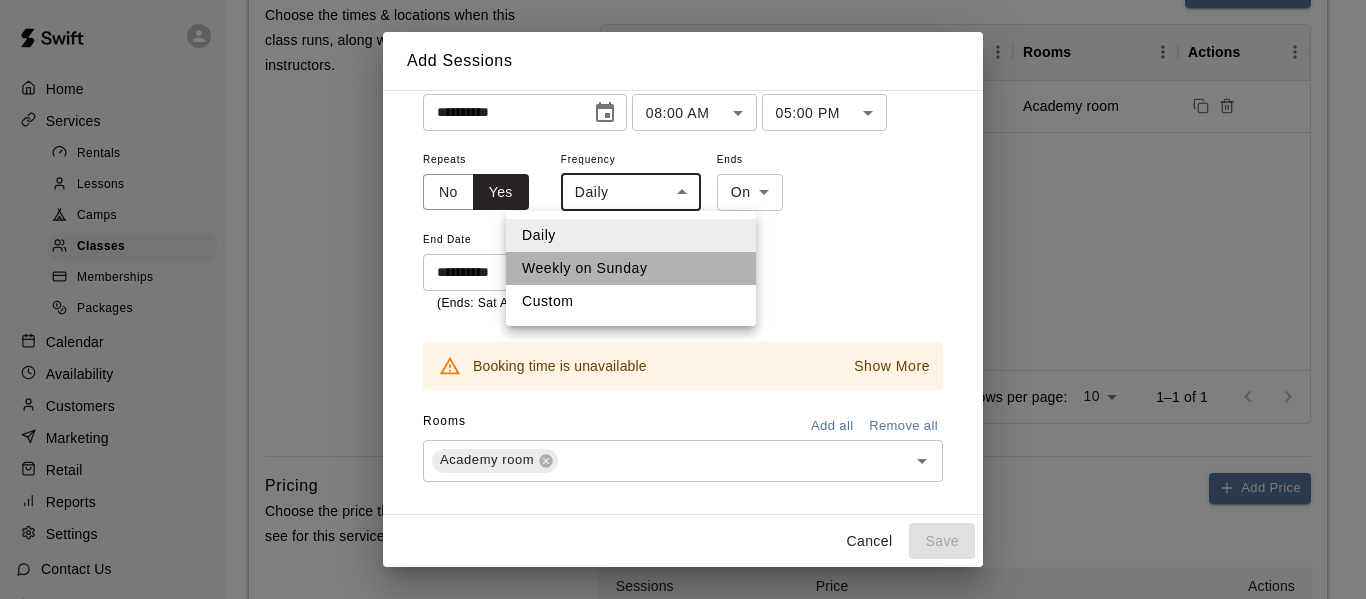 click on "Weekly on Sunday" at bounding box center [631, 268] 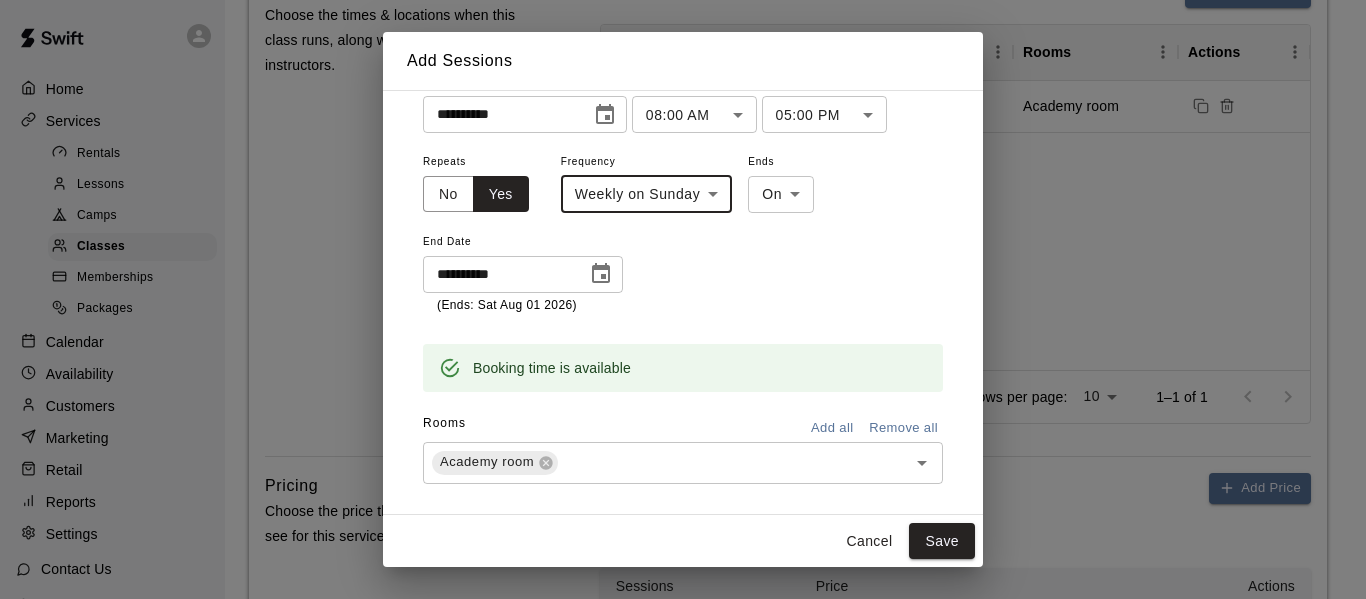 scroll, scrollTop: 254, scrollLeft: 0, axis: vertical 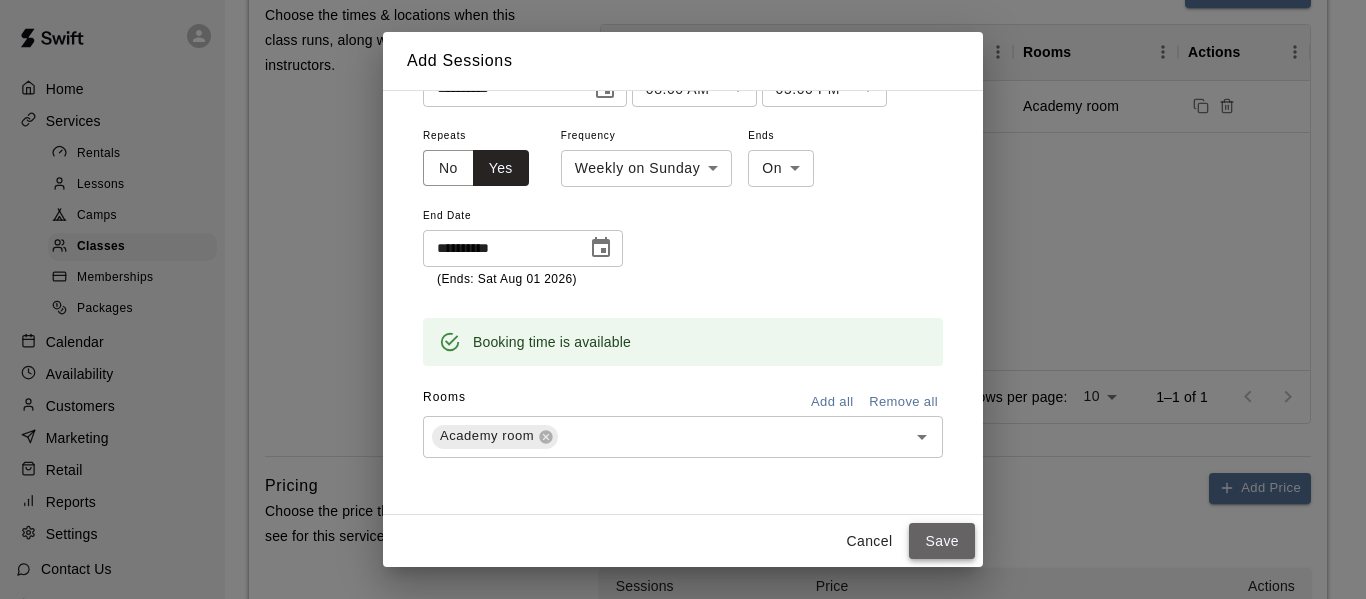 click on "Save" at bounding box center (942, 541) 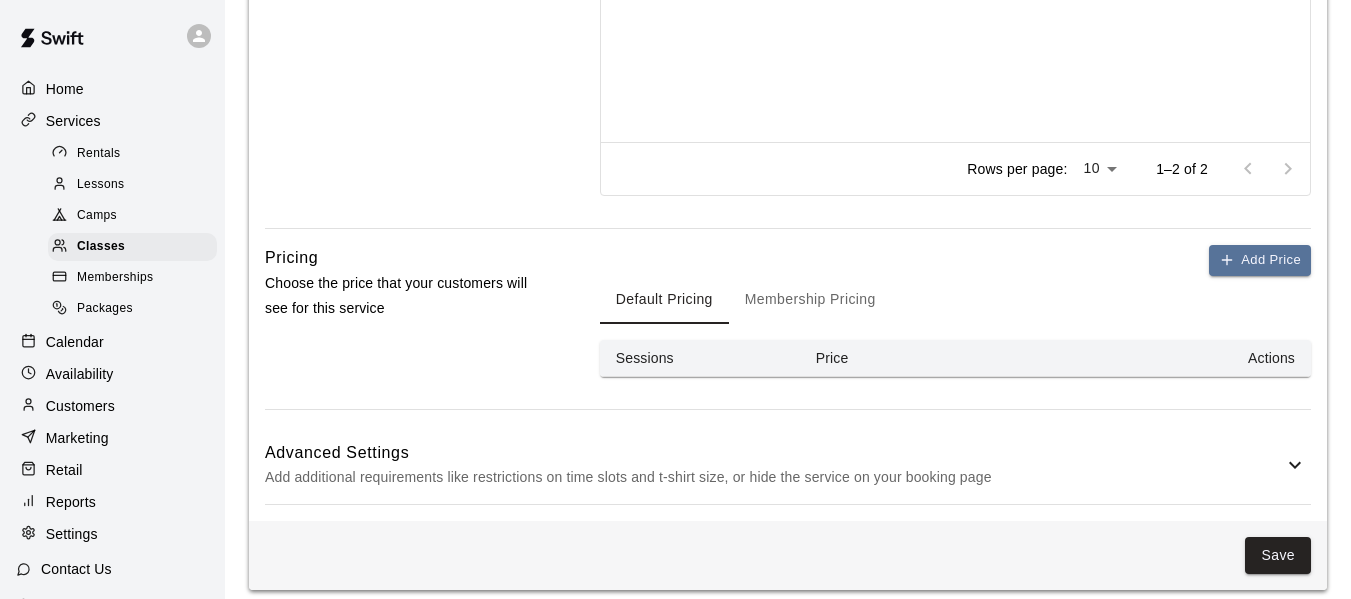 scroll, scrollTop: 1049, scrollLeft: 0, axis: vertical 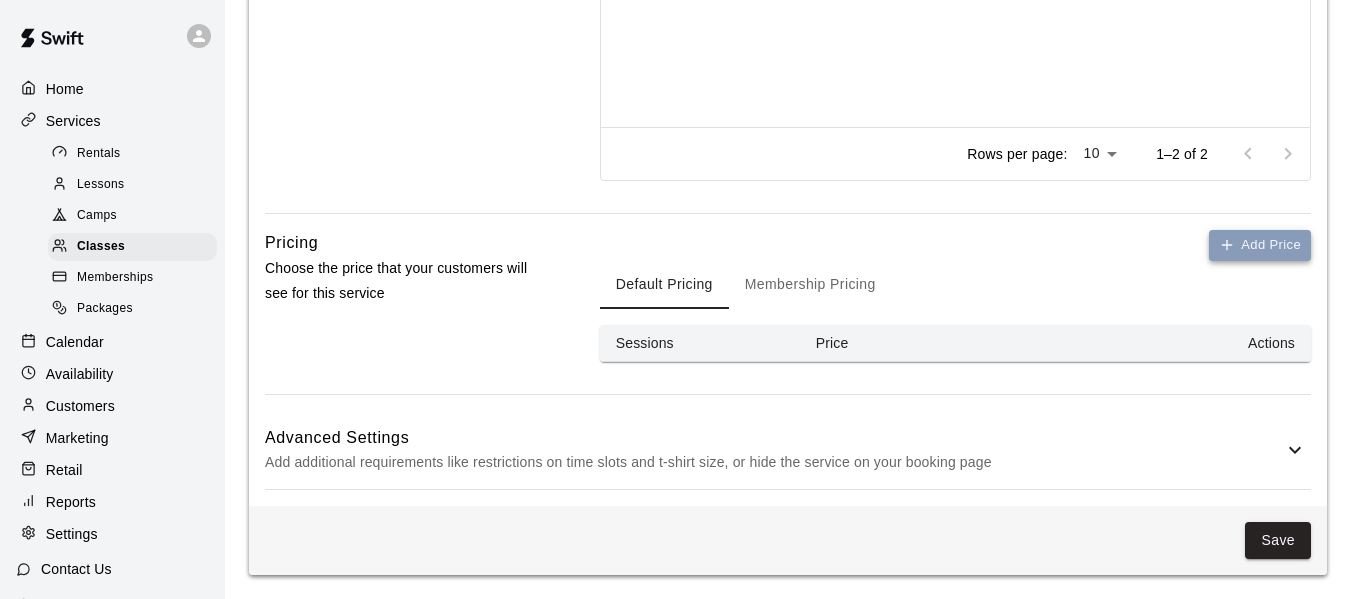 click on "Add Price" at bounding box center (1260, 245) 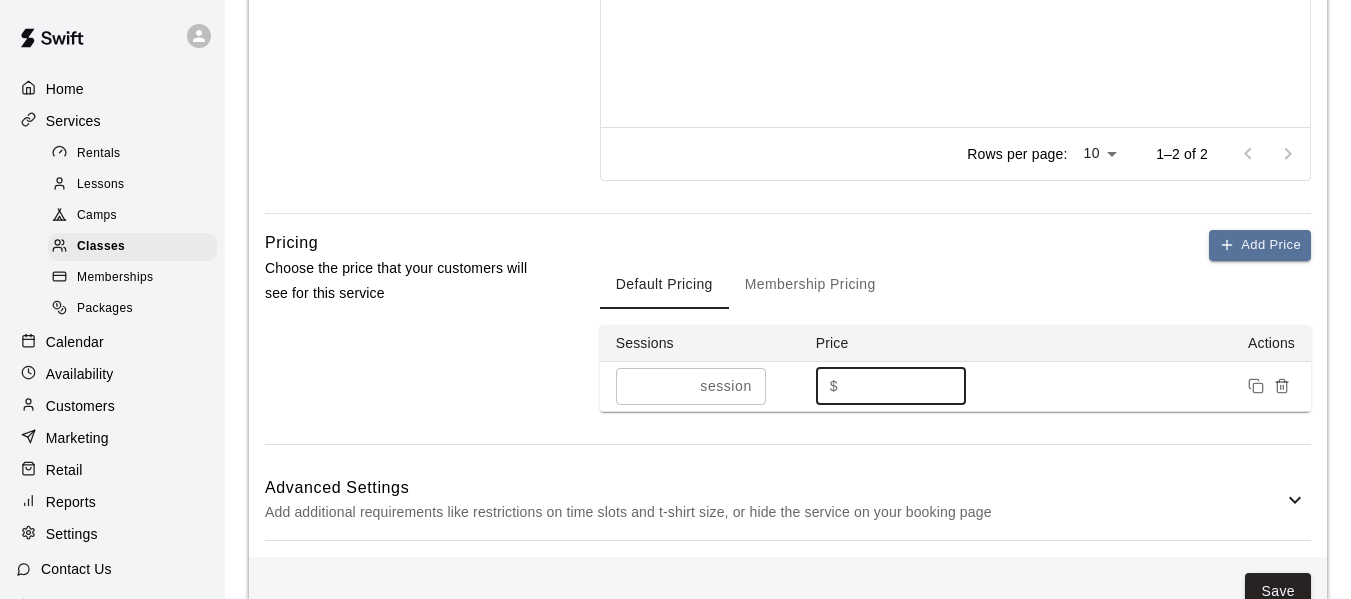 click on "*" at bounding box center [906, 386] 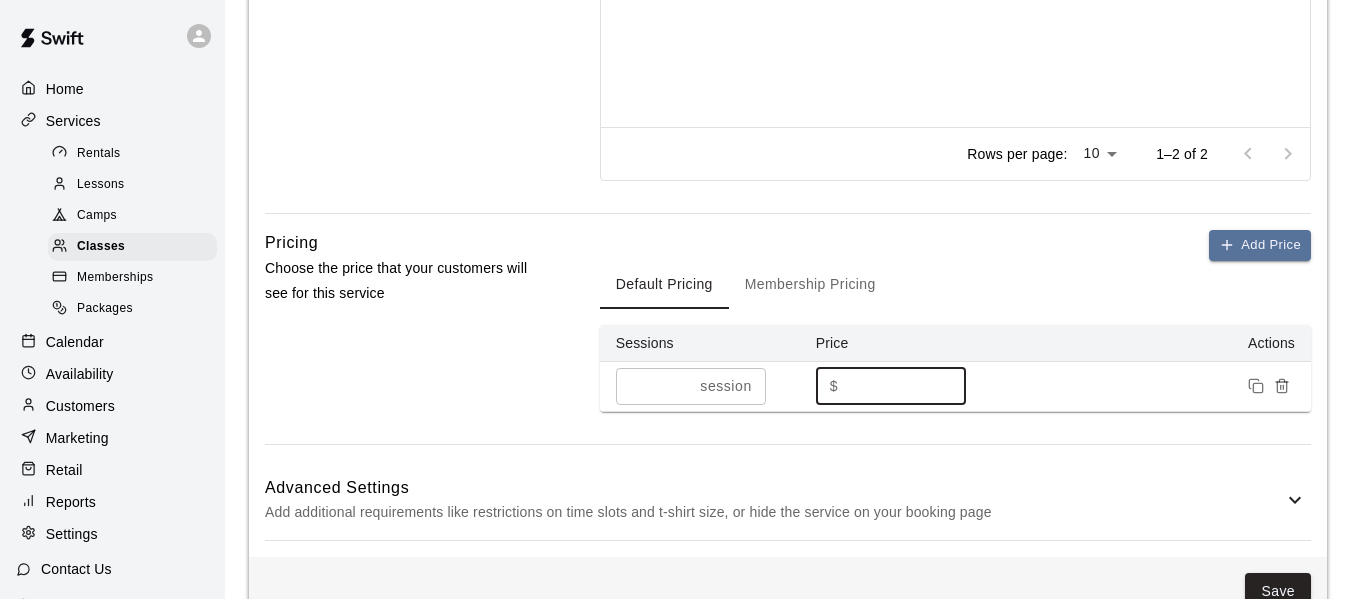 type on "*" 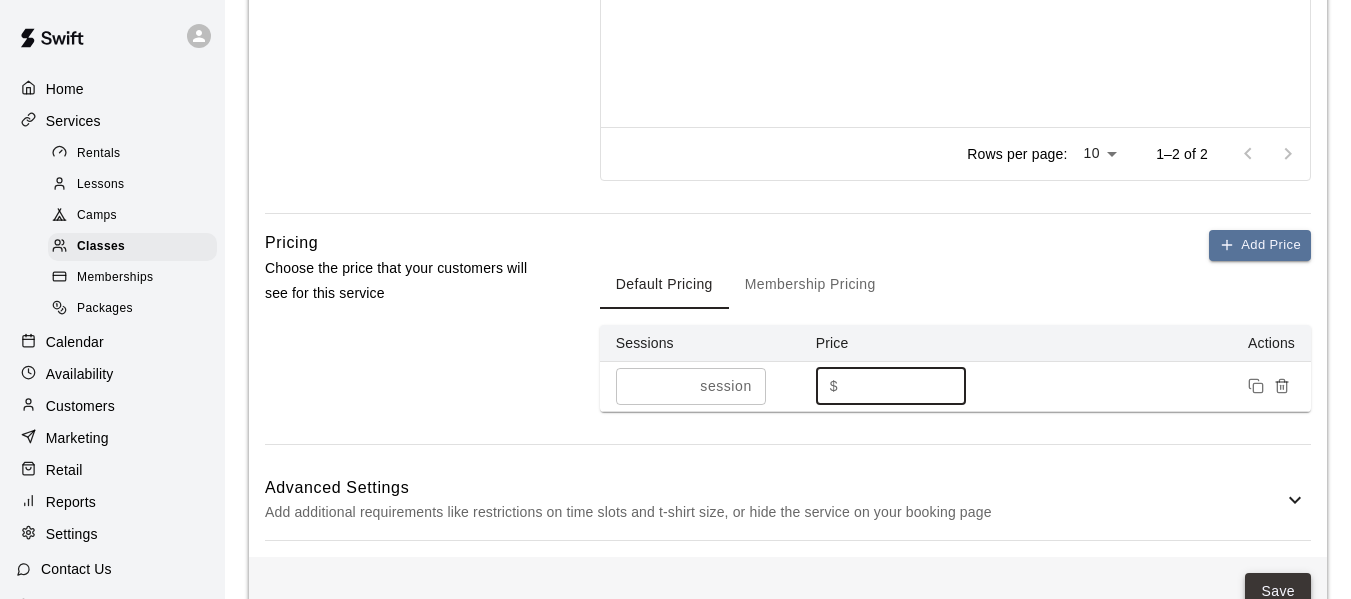 type on "**" 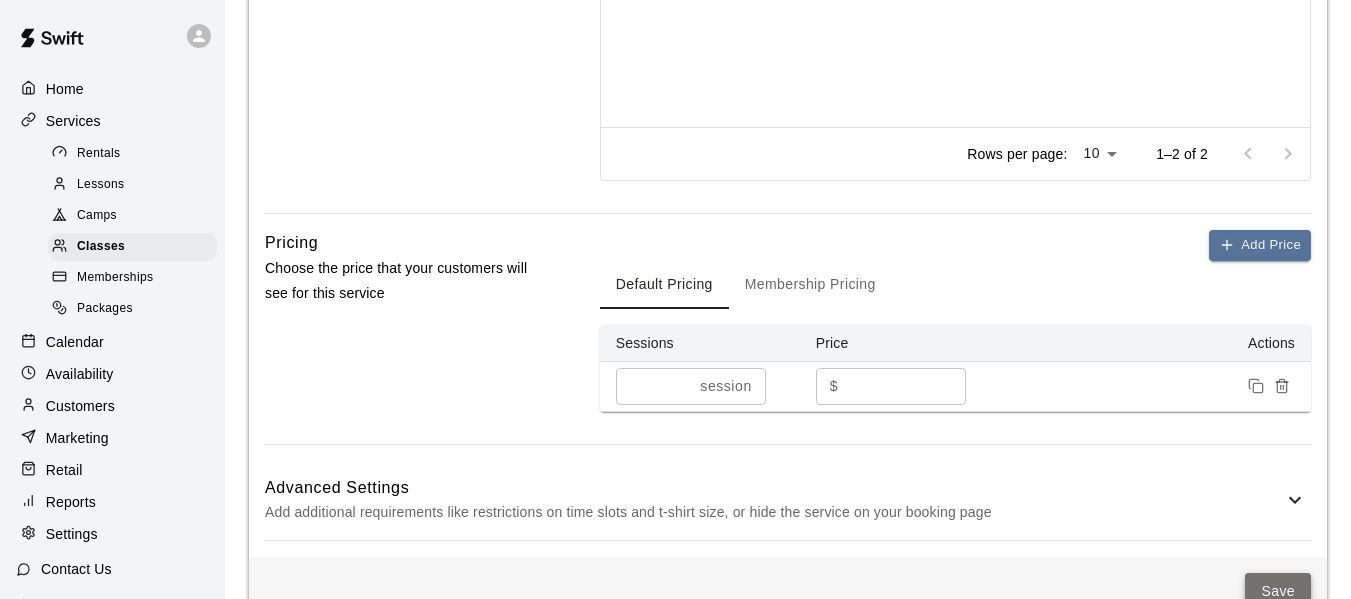 click on "Save" at bounding box center [1278, 591] 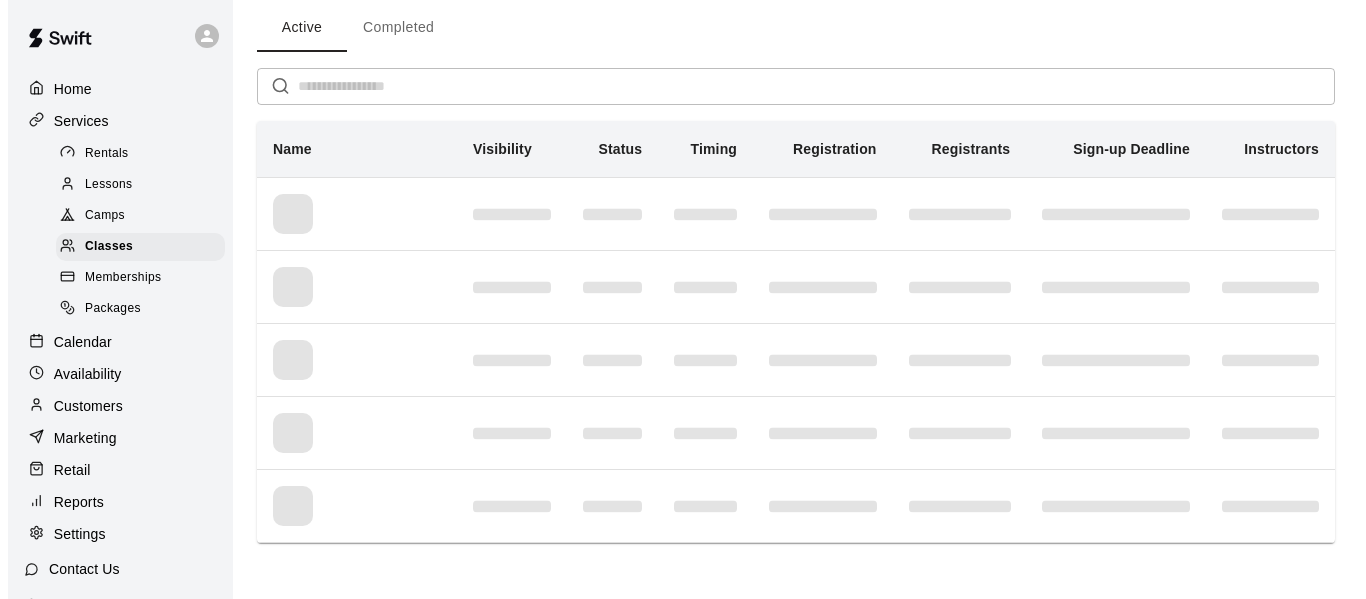 scroll, scrollTop: 0, scrollLeft: 0, axis: both 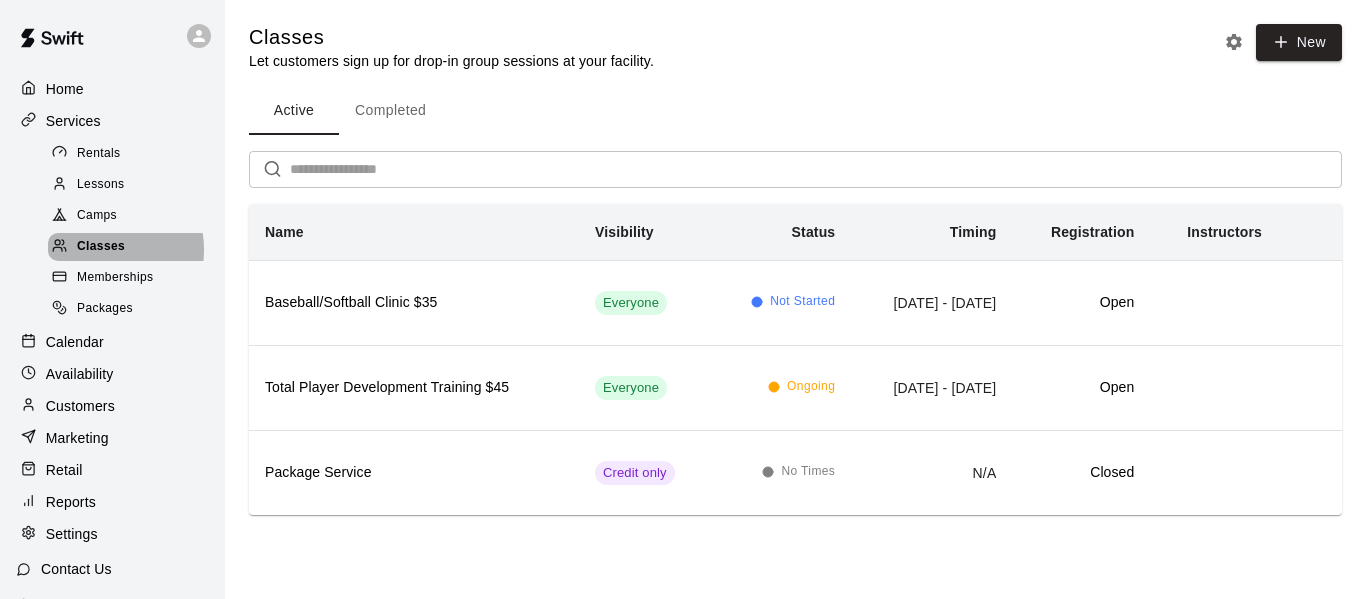 click on "Classes" at bounding box center (101, 247) 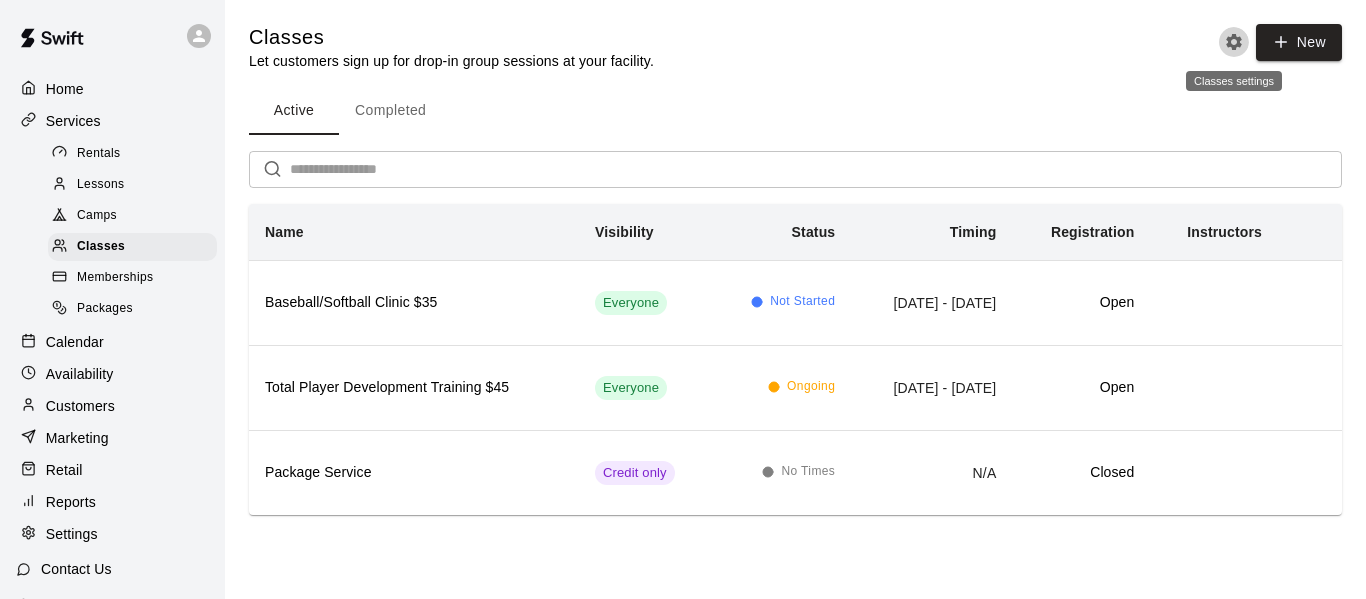 click 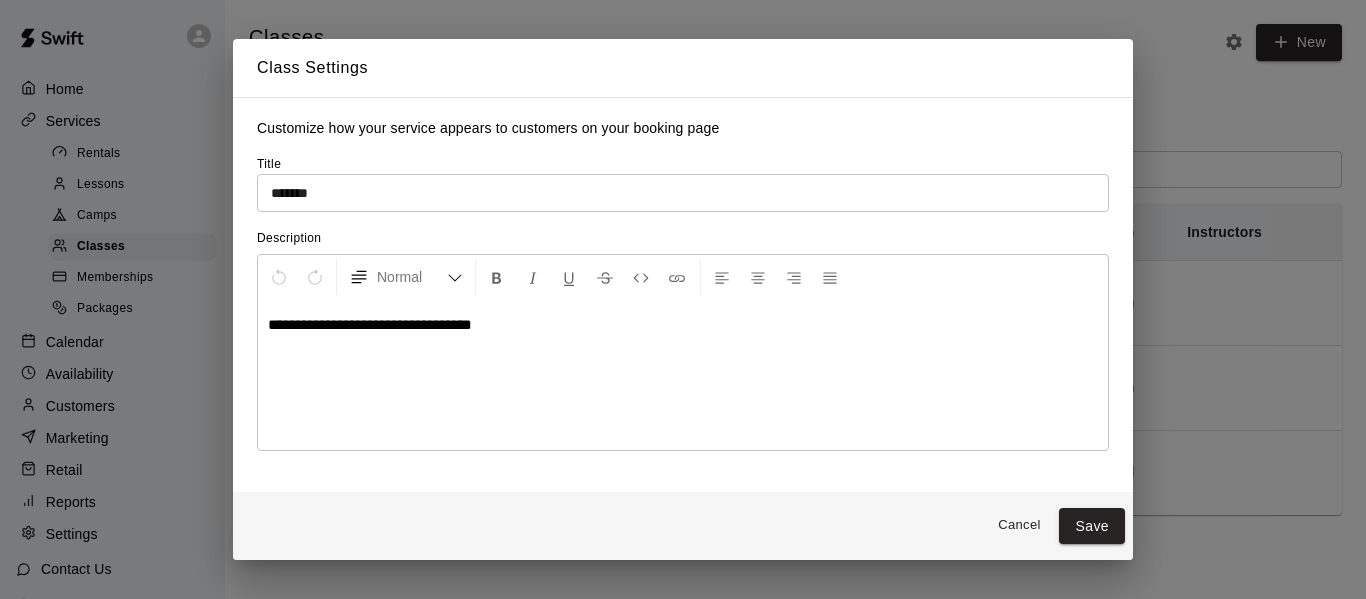 click on "**********" at bounding box center (370, 324) 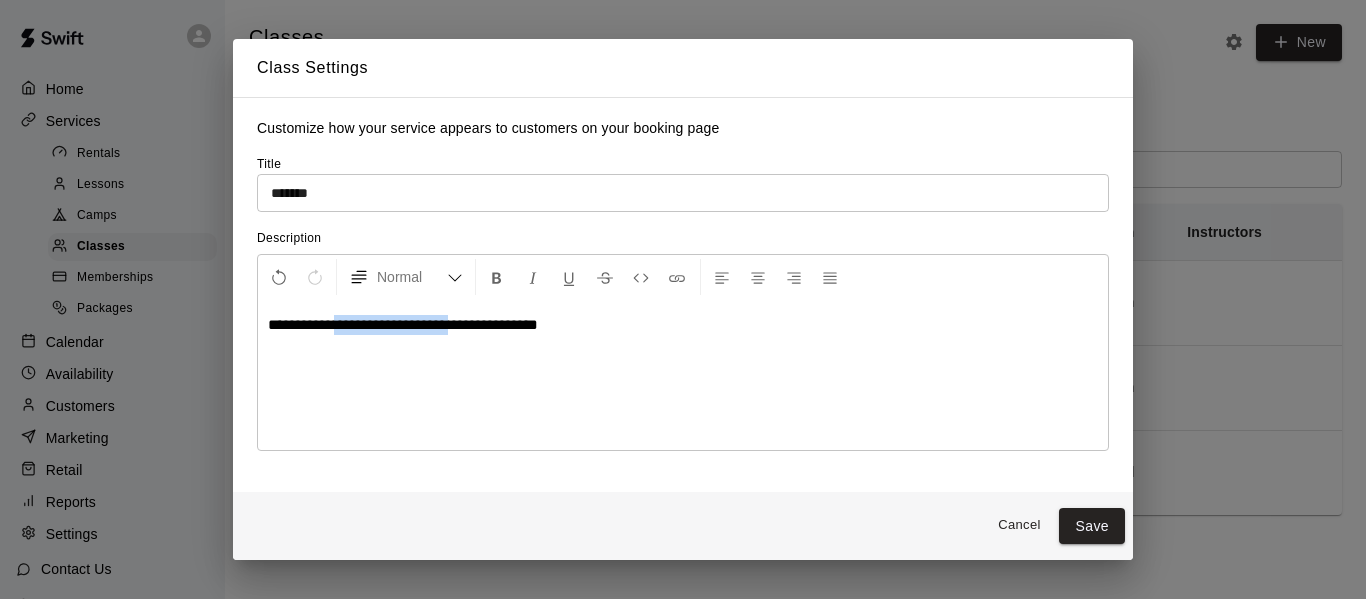 drag, startPoint x: 358, startPoint y: 328, endPoint x: 519, endPoint y: 322, distance: 161.11176 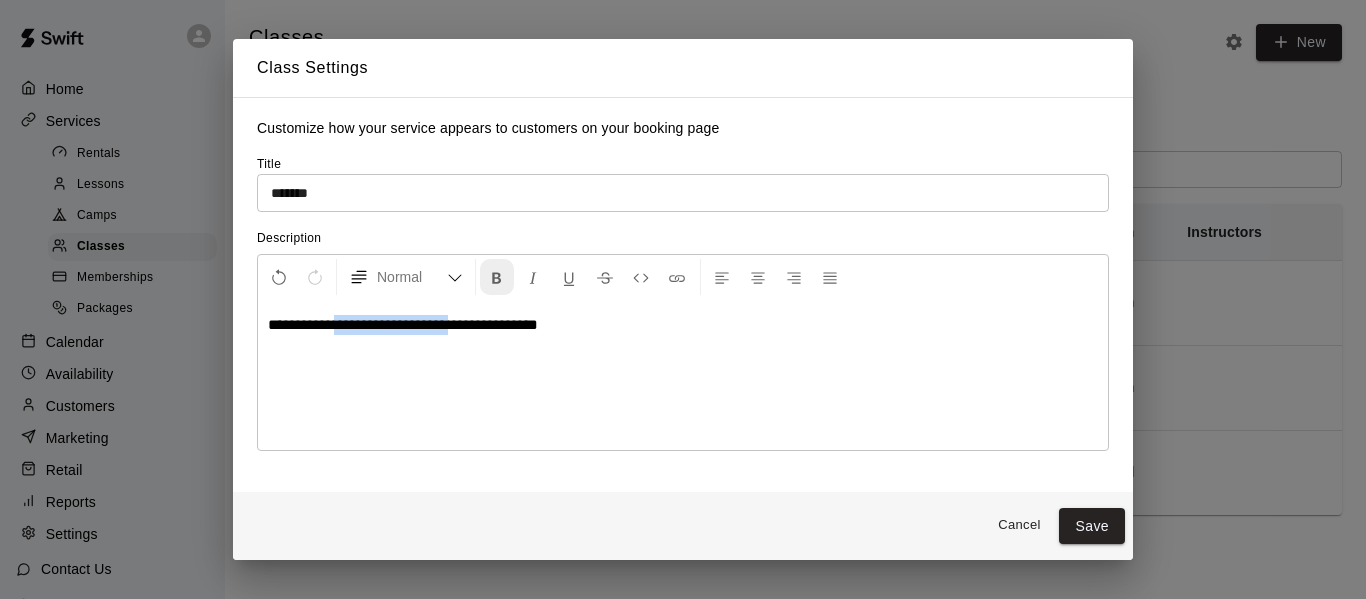 click at bounding box center [497, 278] 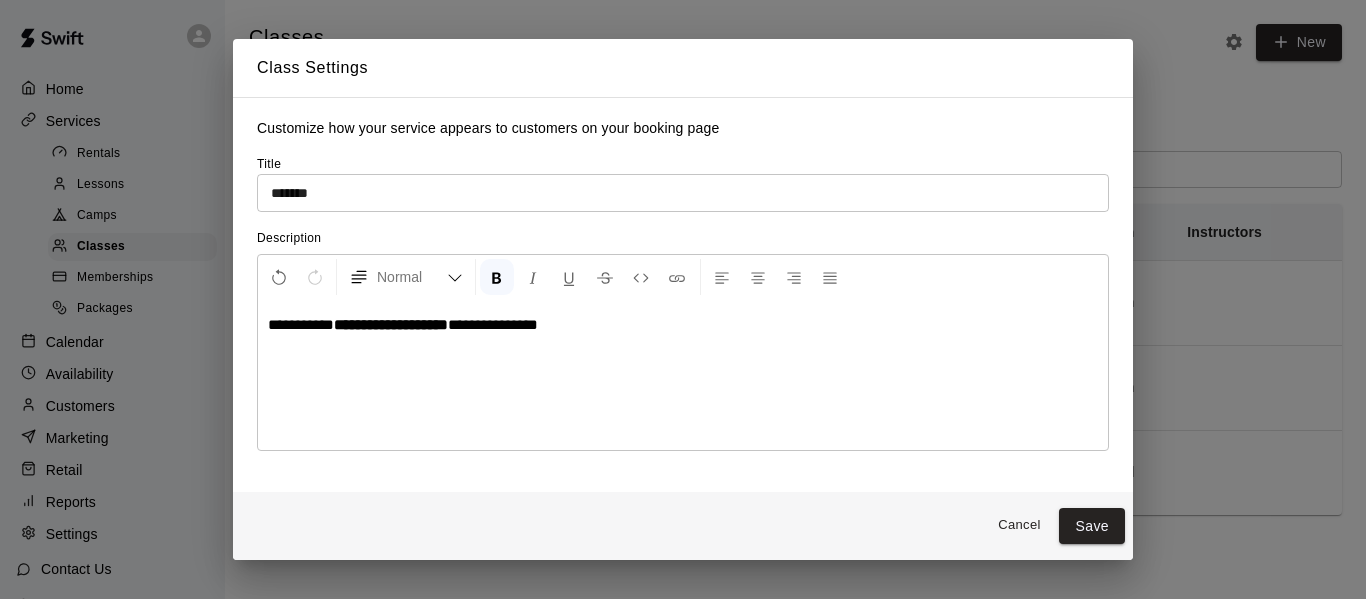 click on "**********" at bounding box center (493, 324) 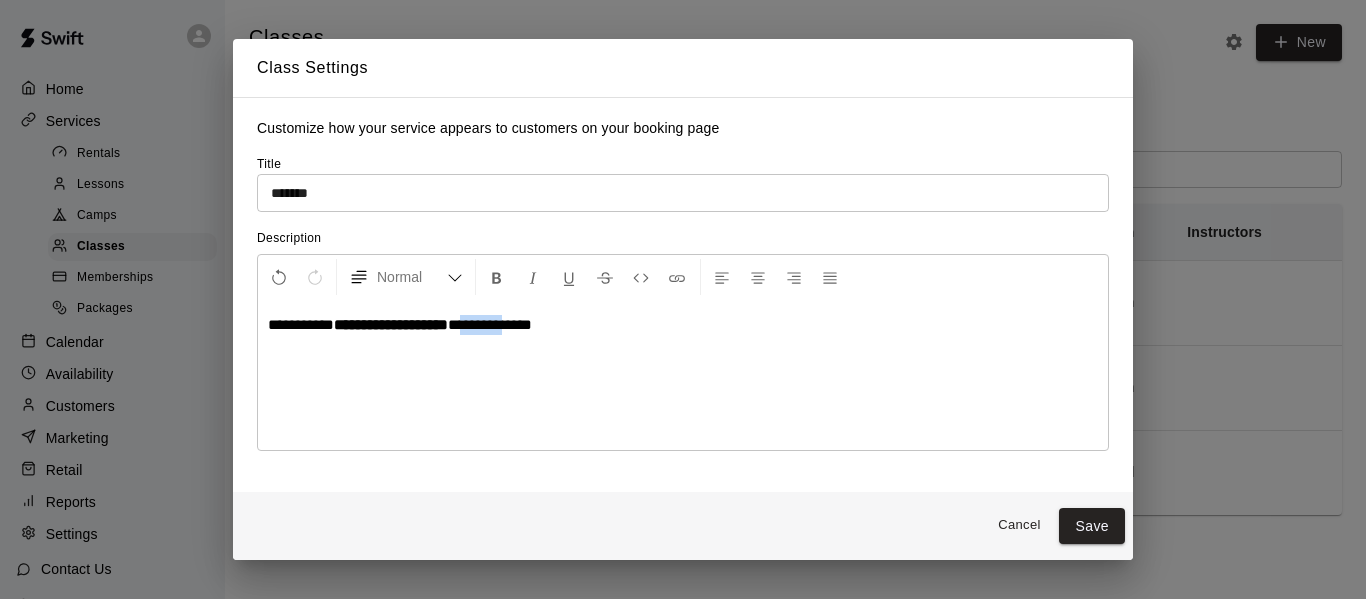 drag, startPoint x: 545, startPoint y: 325, endPoint x: 594, endPoint y: 325, distance: 49 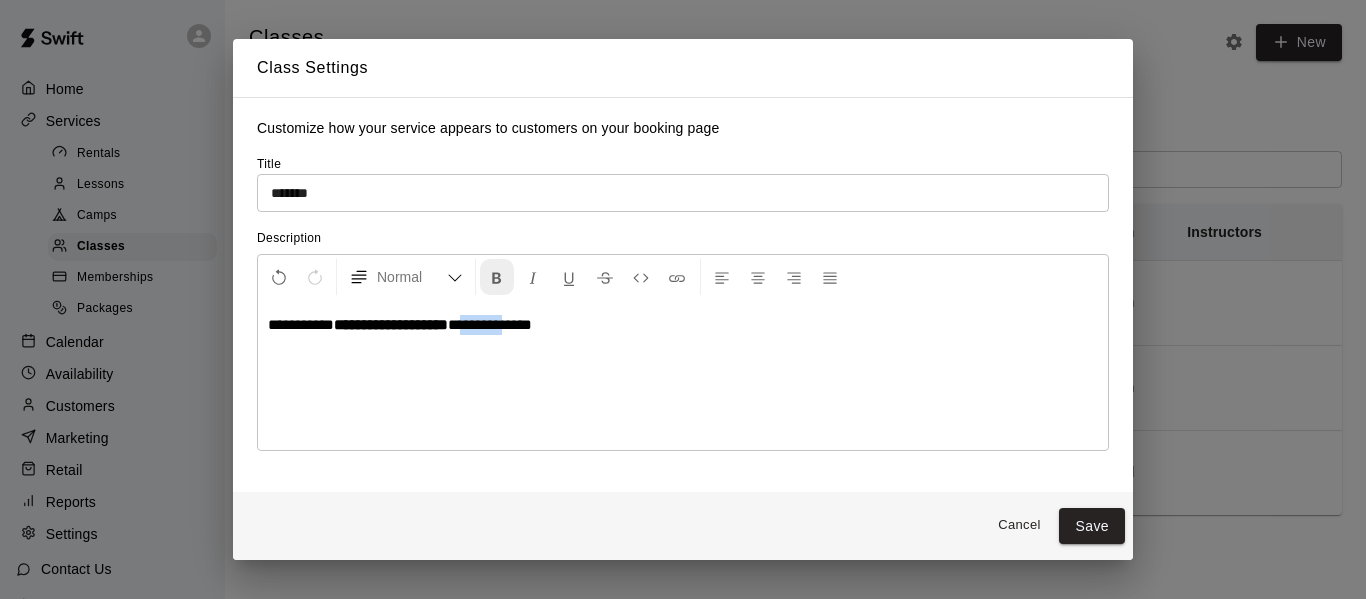 click at bounding box center [497, 278] 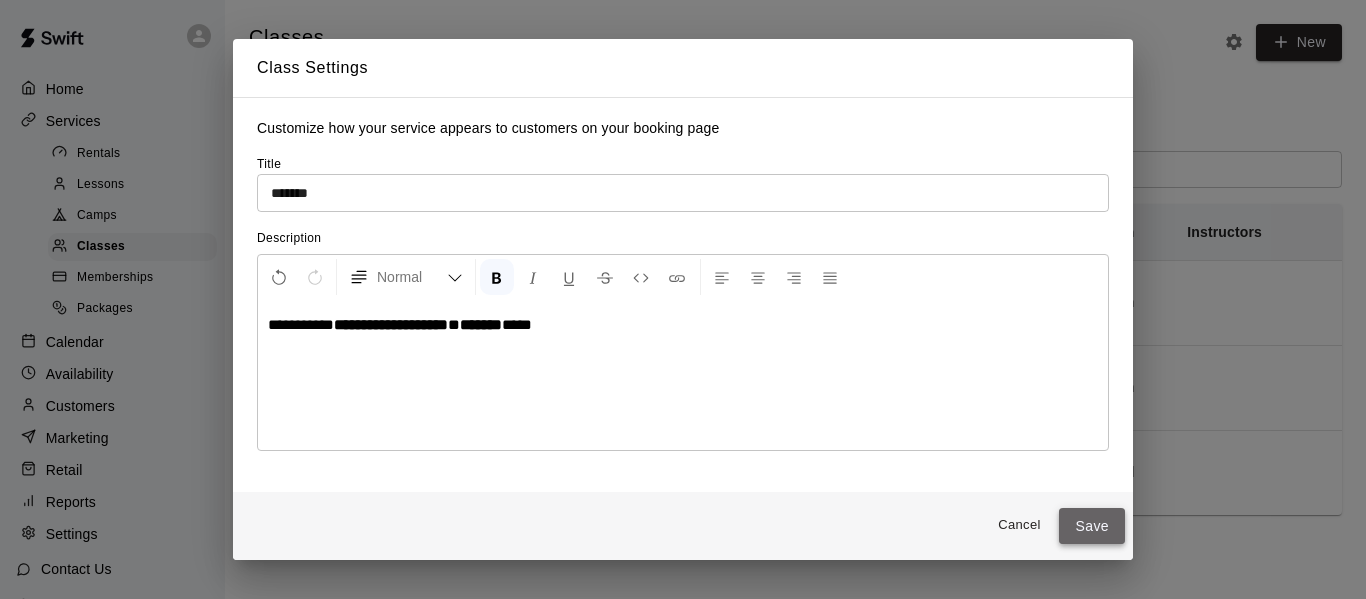 click on "Save" at bounding box center (1092, 526) 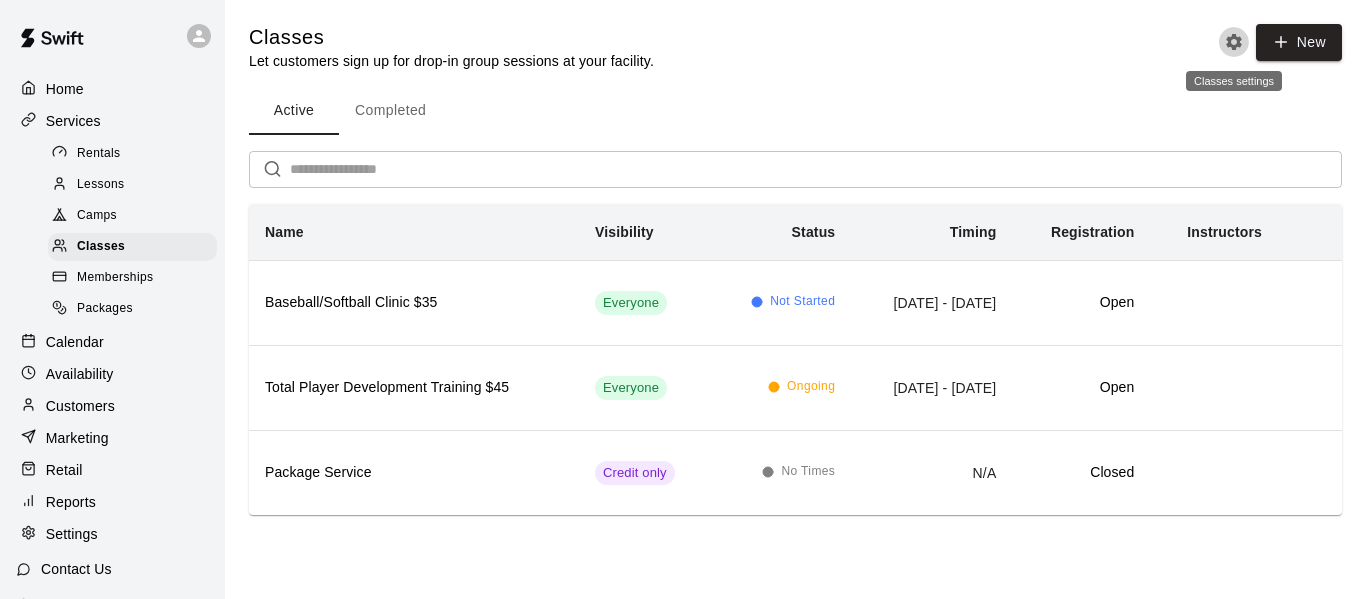 click 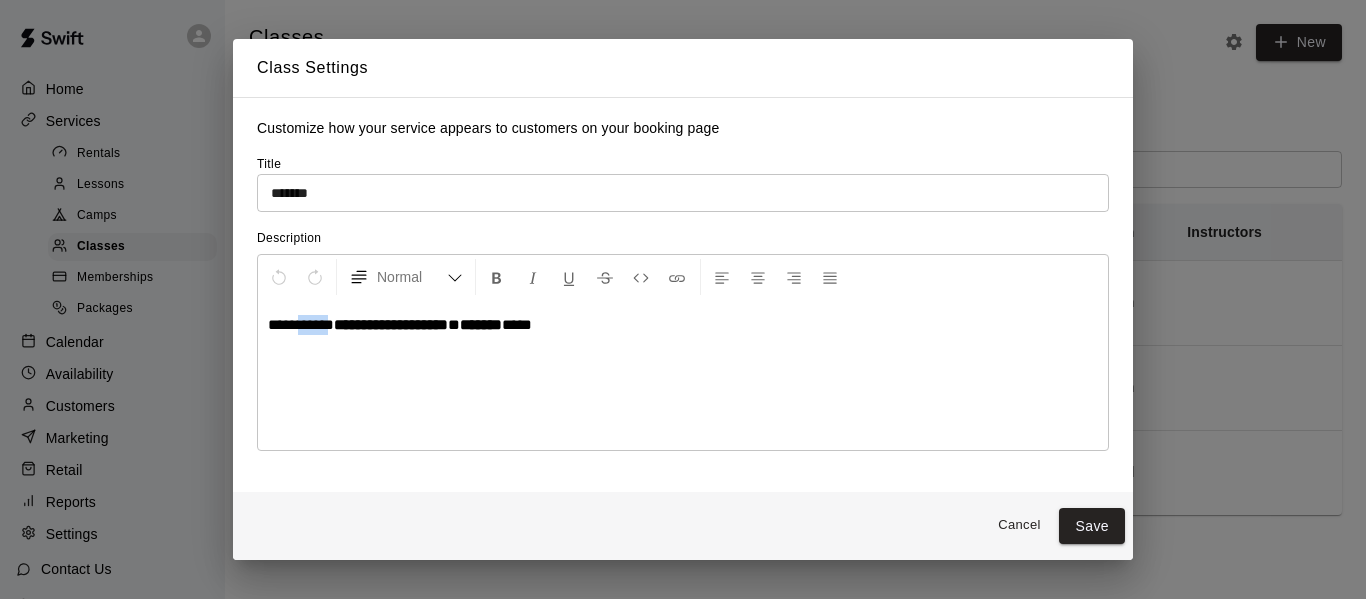 drag, startPoint x: 312, startPoint y: 324, endPoint x: 353, endPoint y: 336, distance: 42.72002 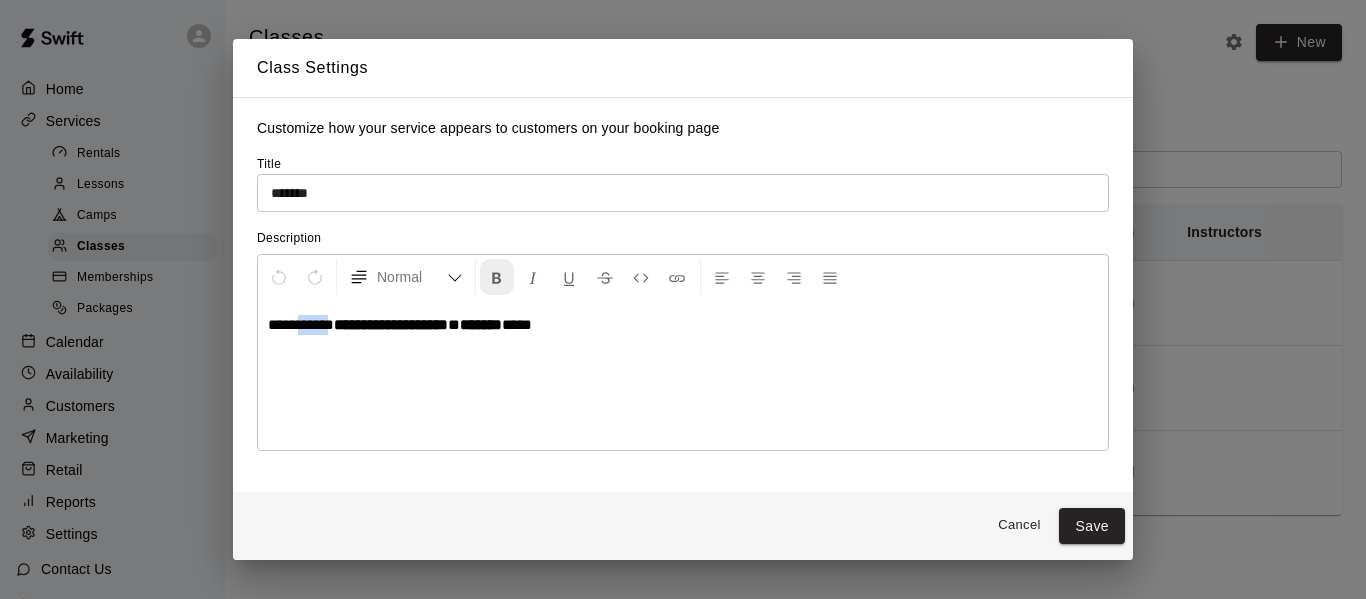 click at bounding box center (497, 278) 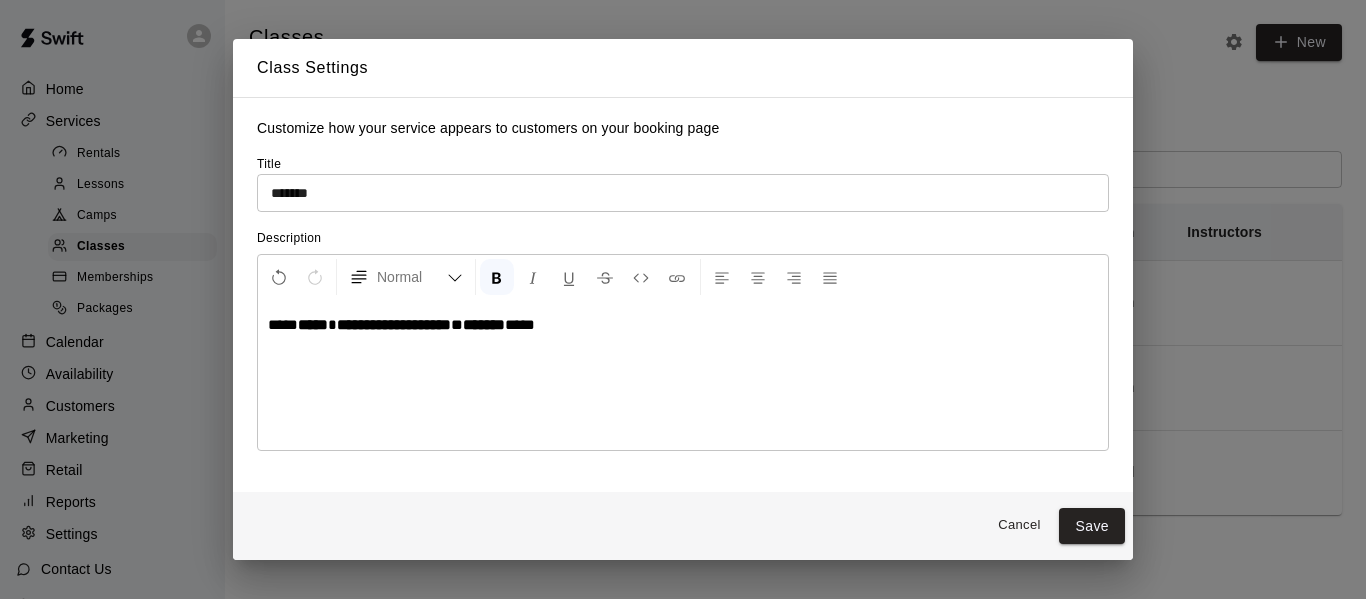 click on "**********" at bounding box center [683, 375] 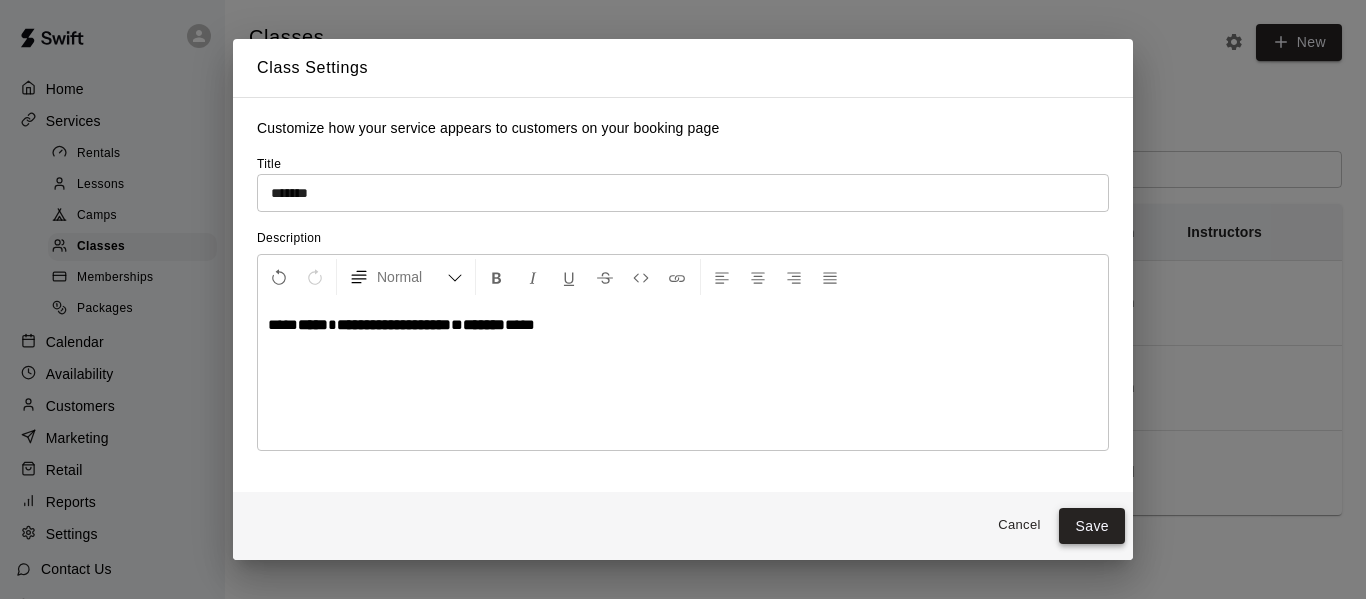 click on "Save" at bounding box center (1092, 526) 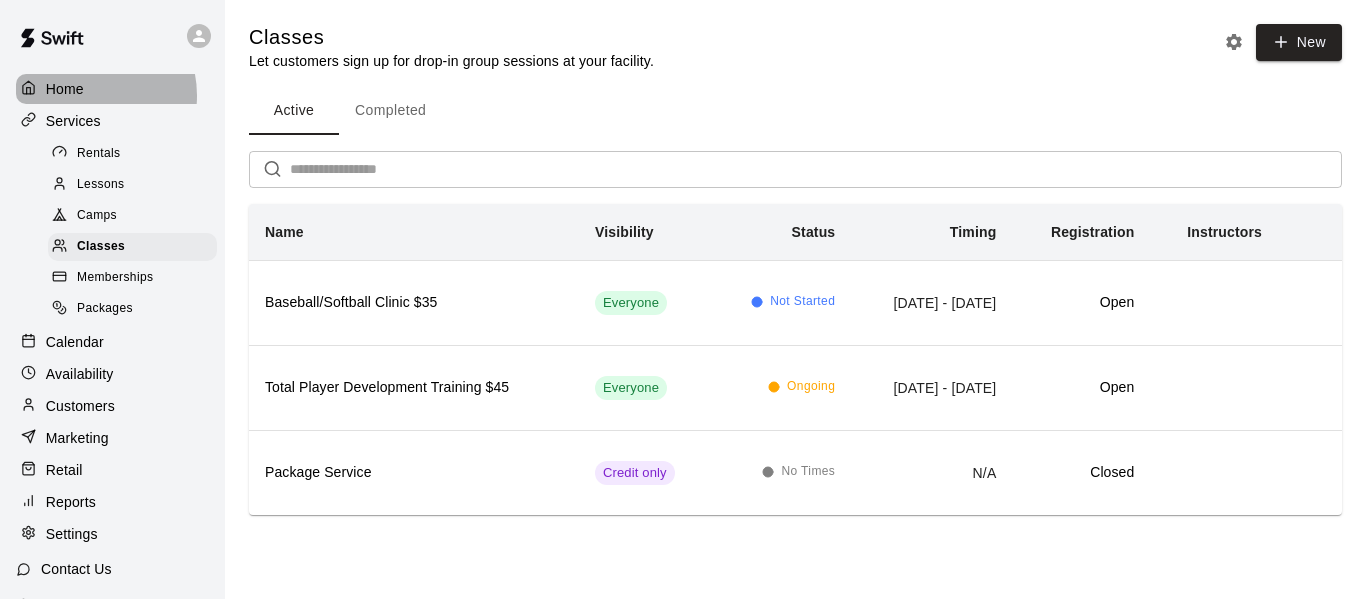 click on "Home" at bounding box center (112, 89) 